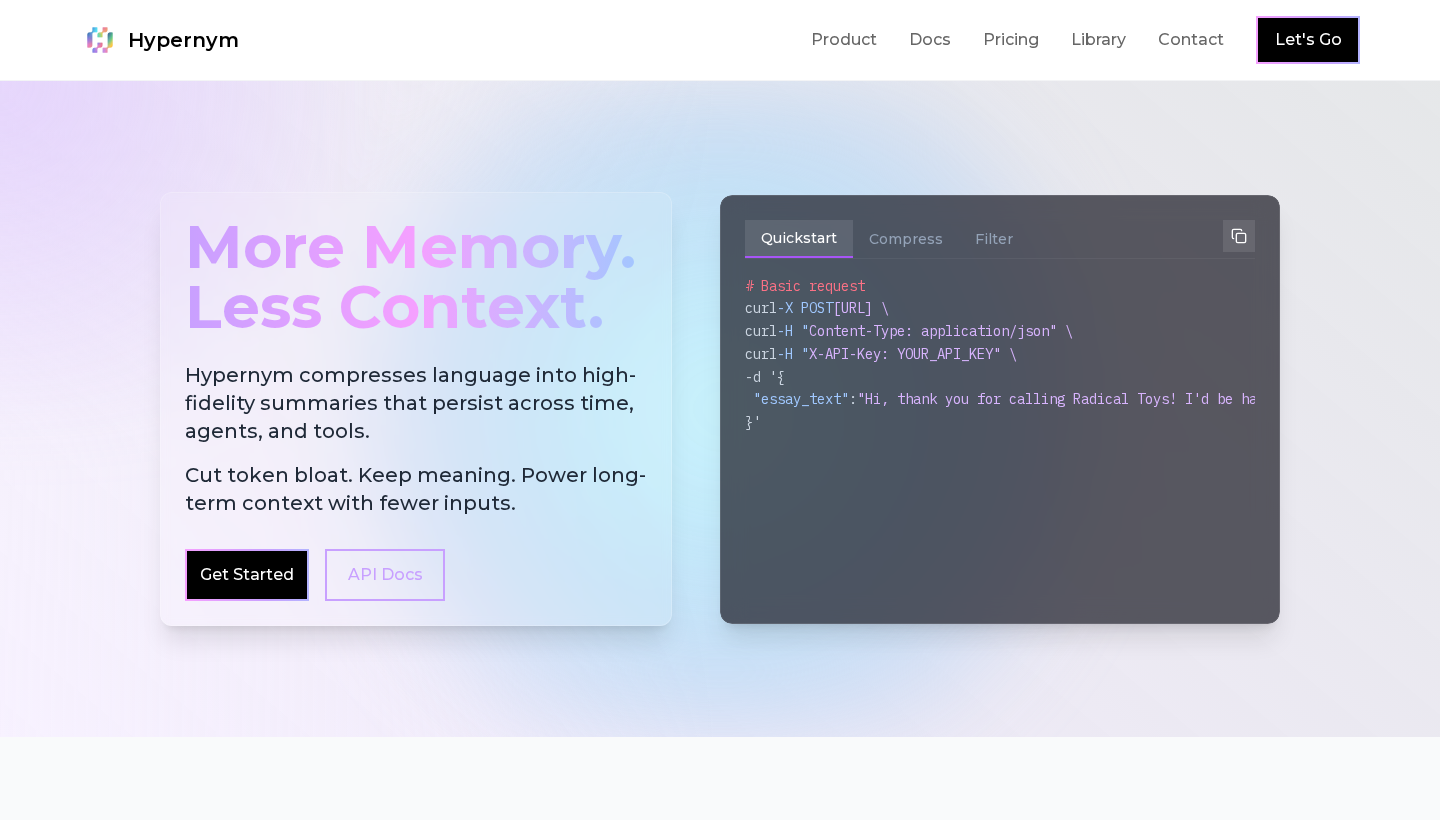 scroll, scrollTop: 0, scrollLeft: 0, axis: both 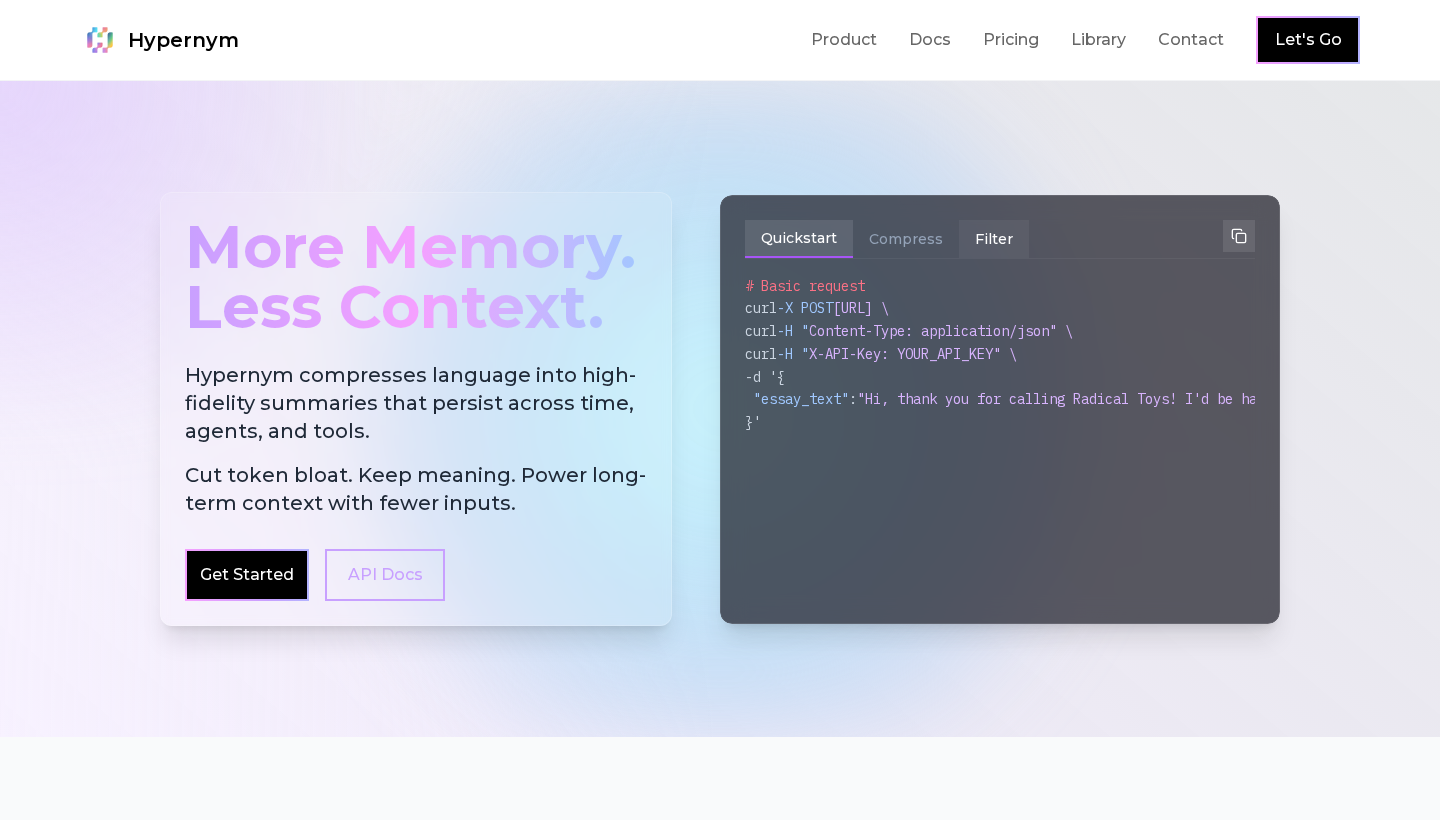 click on "Filter" at bounding box center [994, 239] 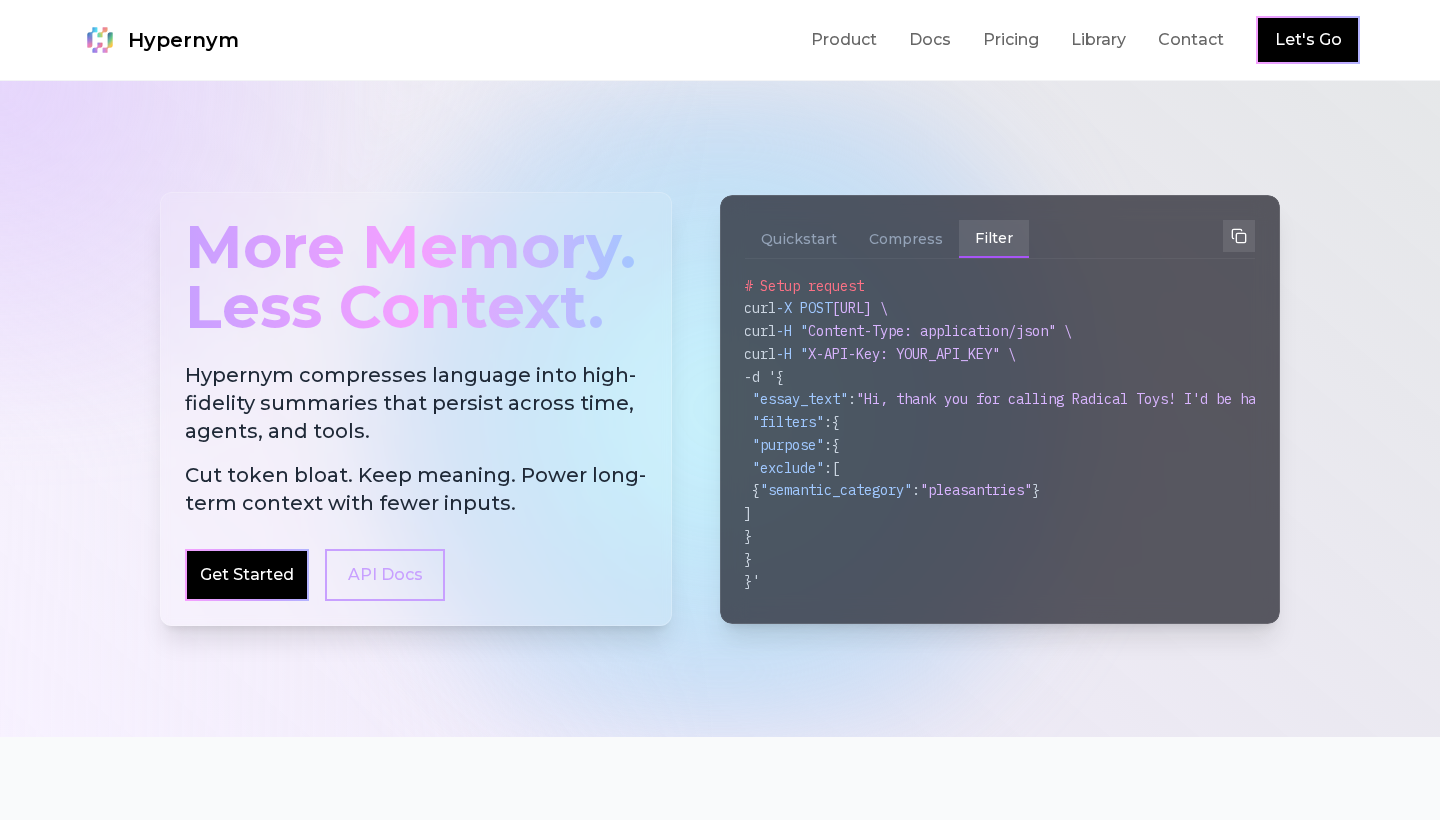 scroll, scrollTop: 0, scrollLeft: 0, axis: both 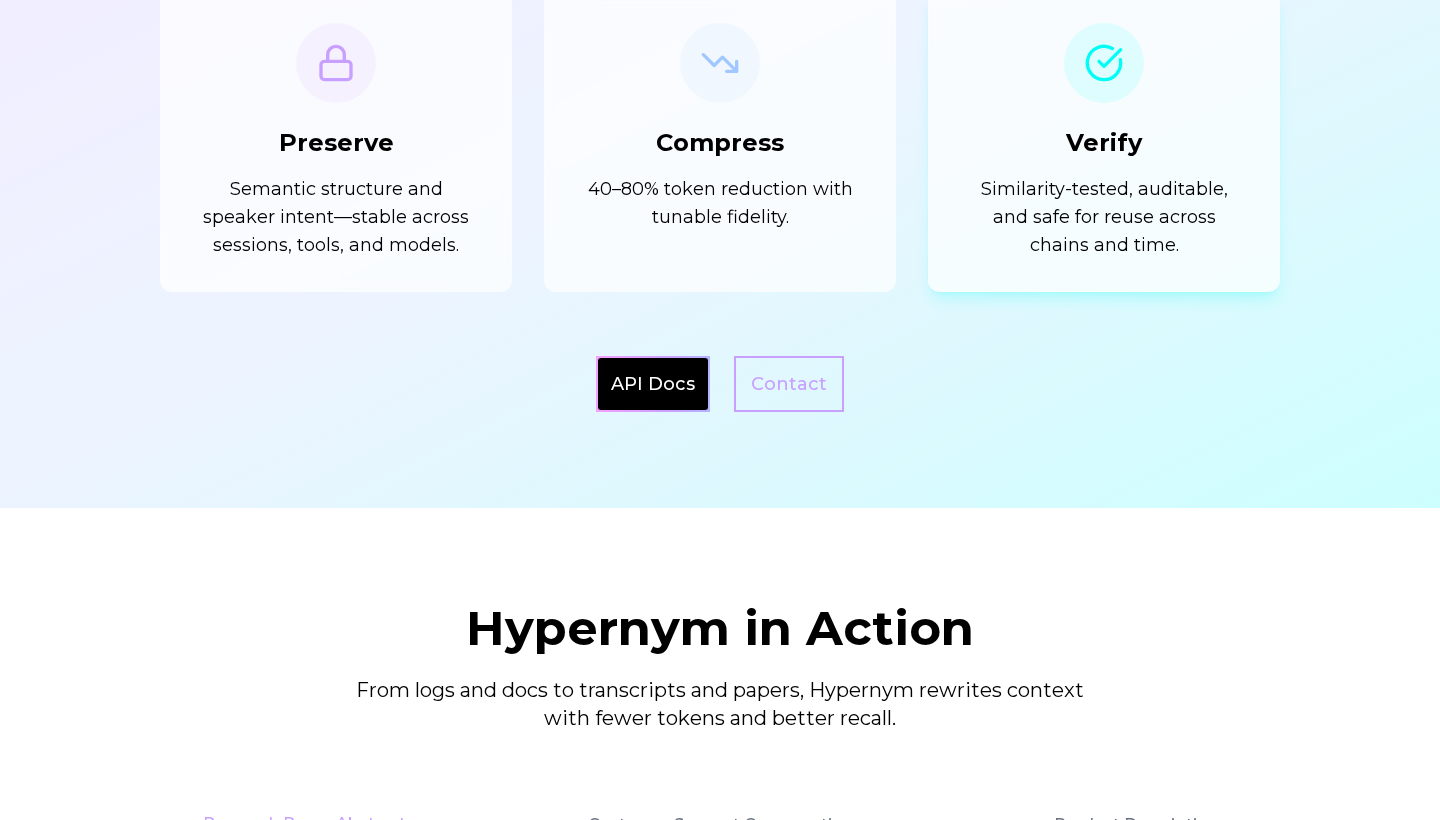click on "Similarity-tested, auditable, and safe for reuse across chains and time." at bounding box center [1104, 217] 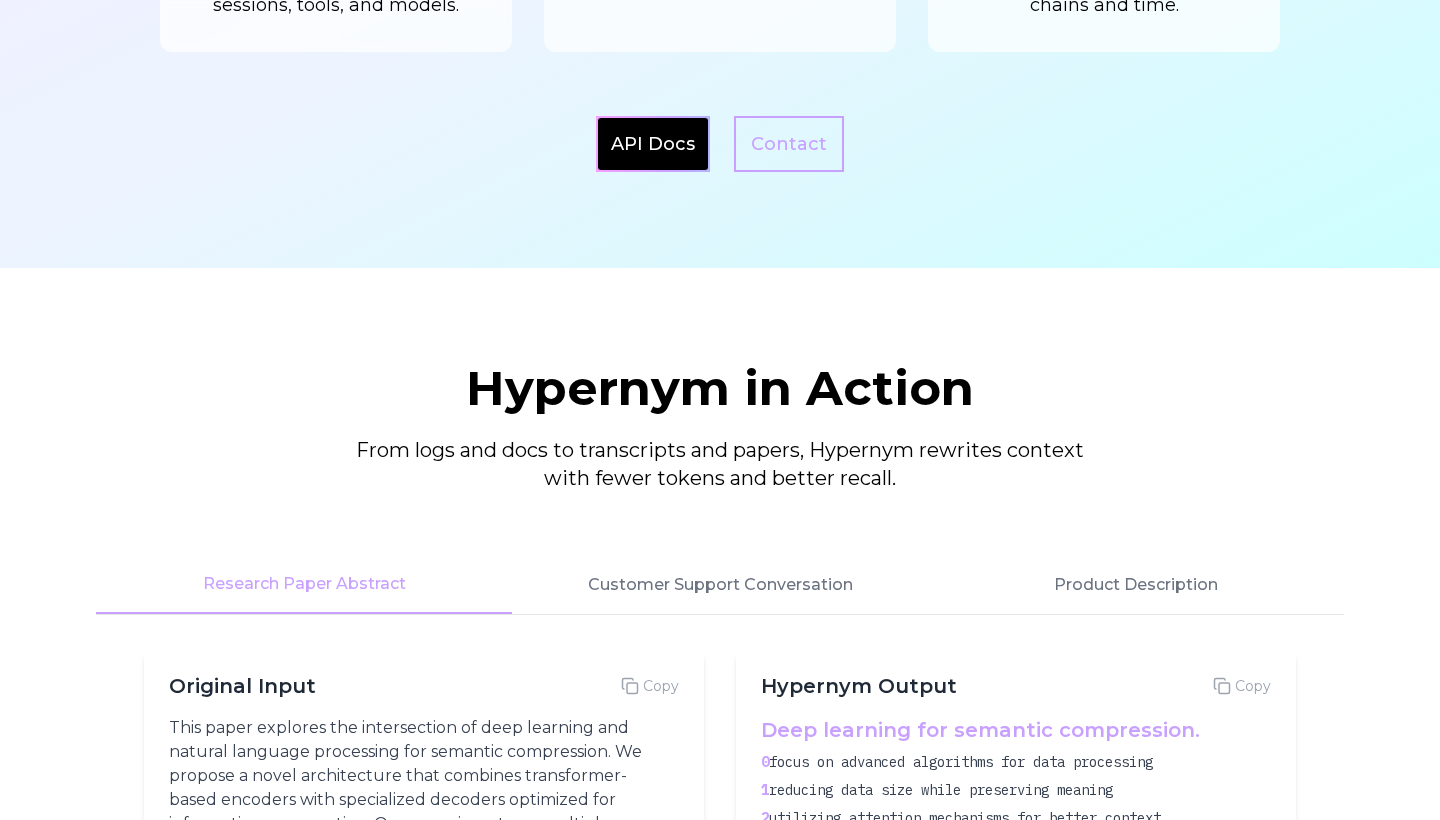 scroll, scrollTop: 2595, scrollLeft: 0, axis: vertical 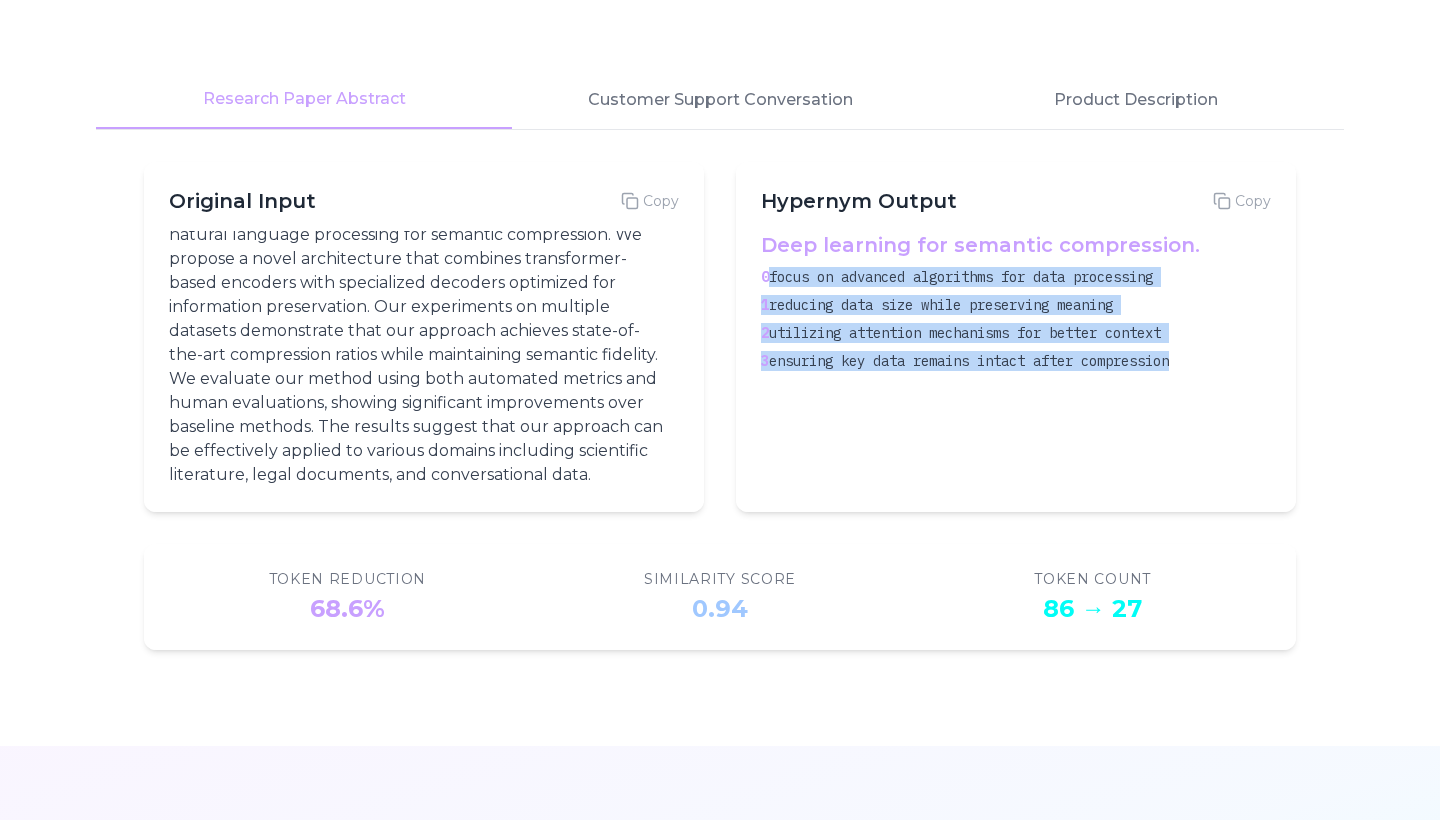 drag, startPoint x: 766, startPoint y: 279, endPoint x: 823, endPoint y: 392, distance: 126.56224 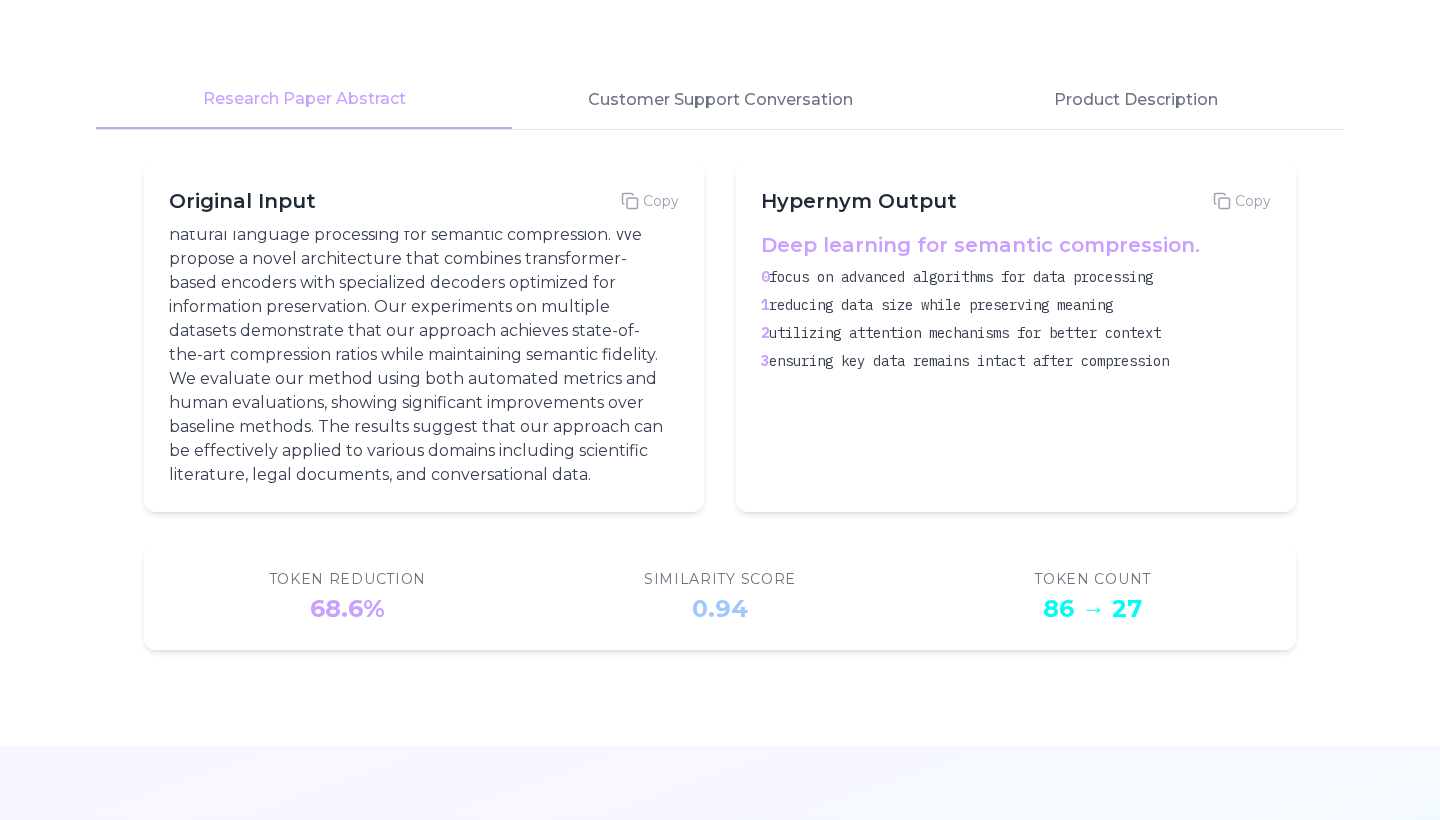 click on "Deep learning for semantic compression. 0 focus on advanced algorithms for data processing 1 reducing data size while preserving meaning 2 utilizing attention mechanisms for better context 3 ensuring key data remains intact after compression" at bounding box center (1016, 359) 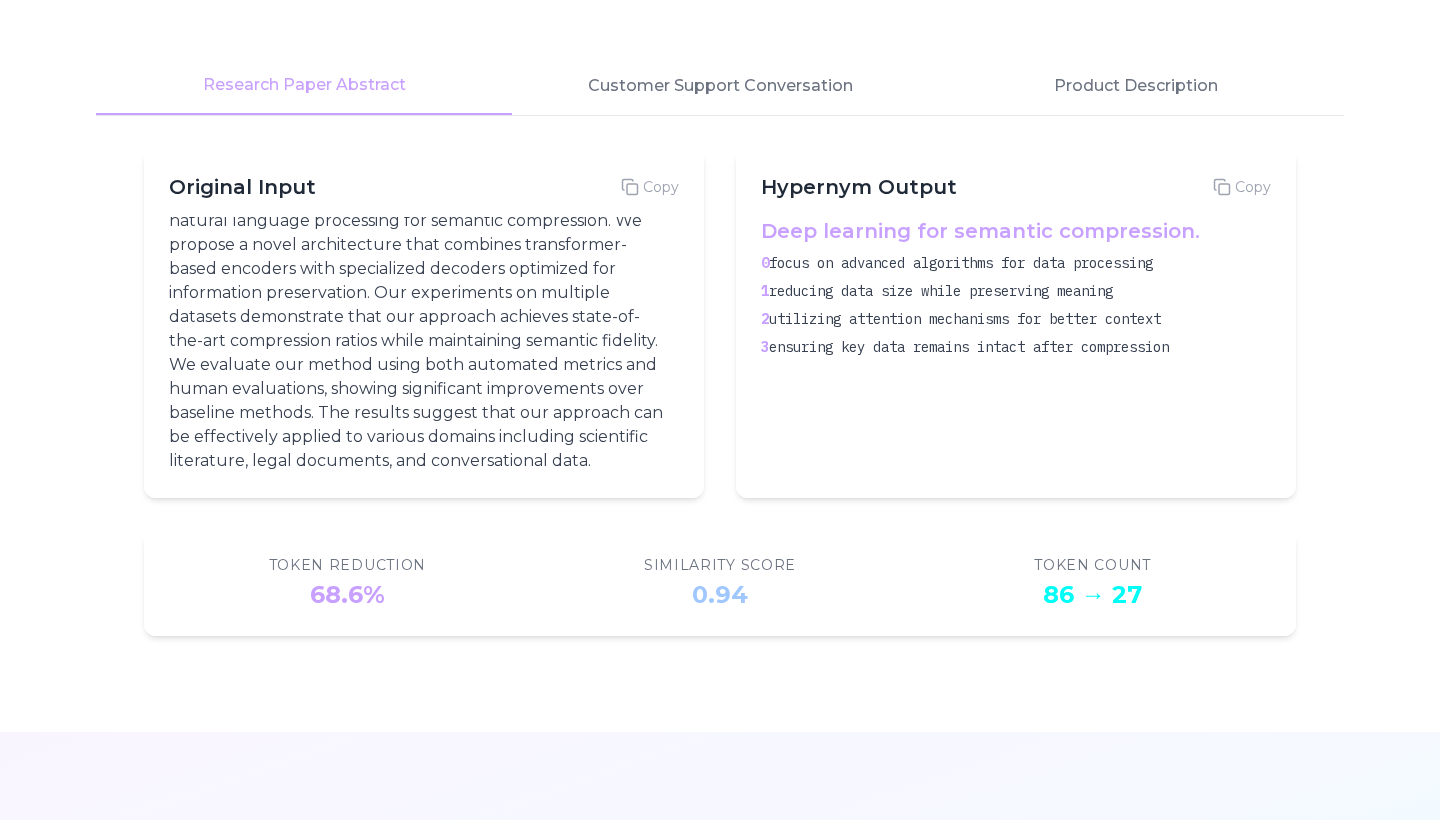 scroll, scrollTop: 2570, scrollLeft: 0, axis: vertical 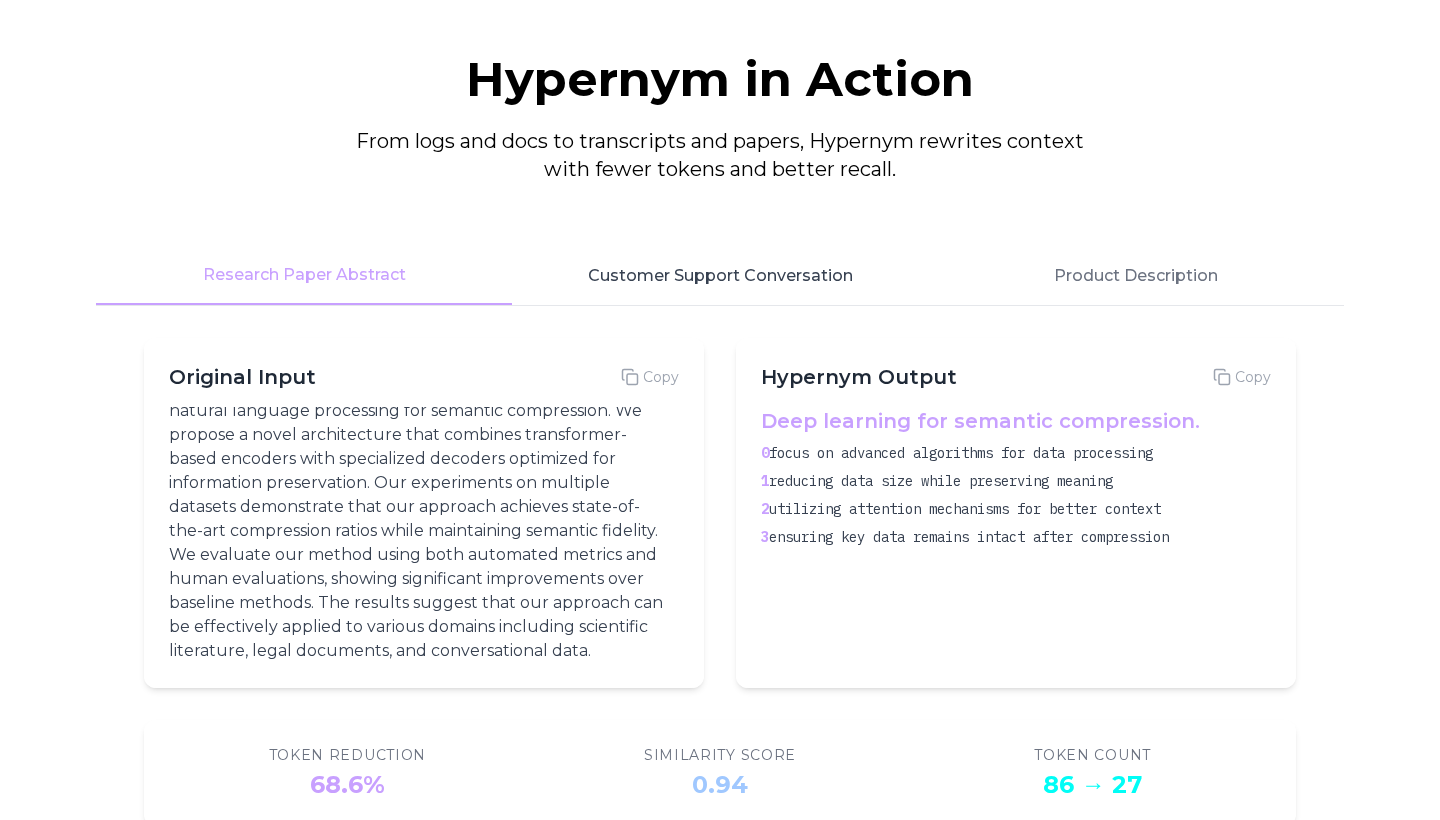 click on "Customer Support Conversation" at bounding box center [720, 276] 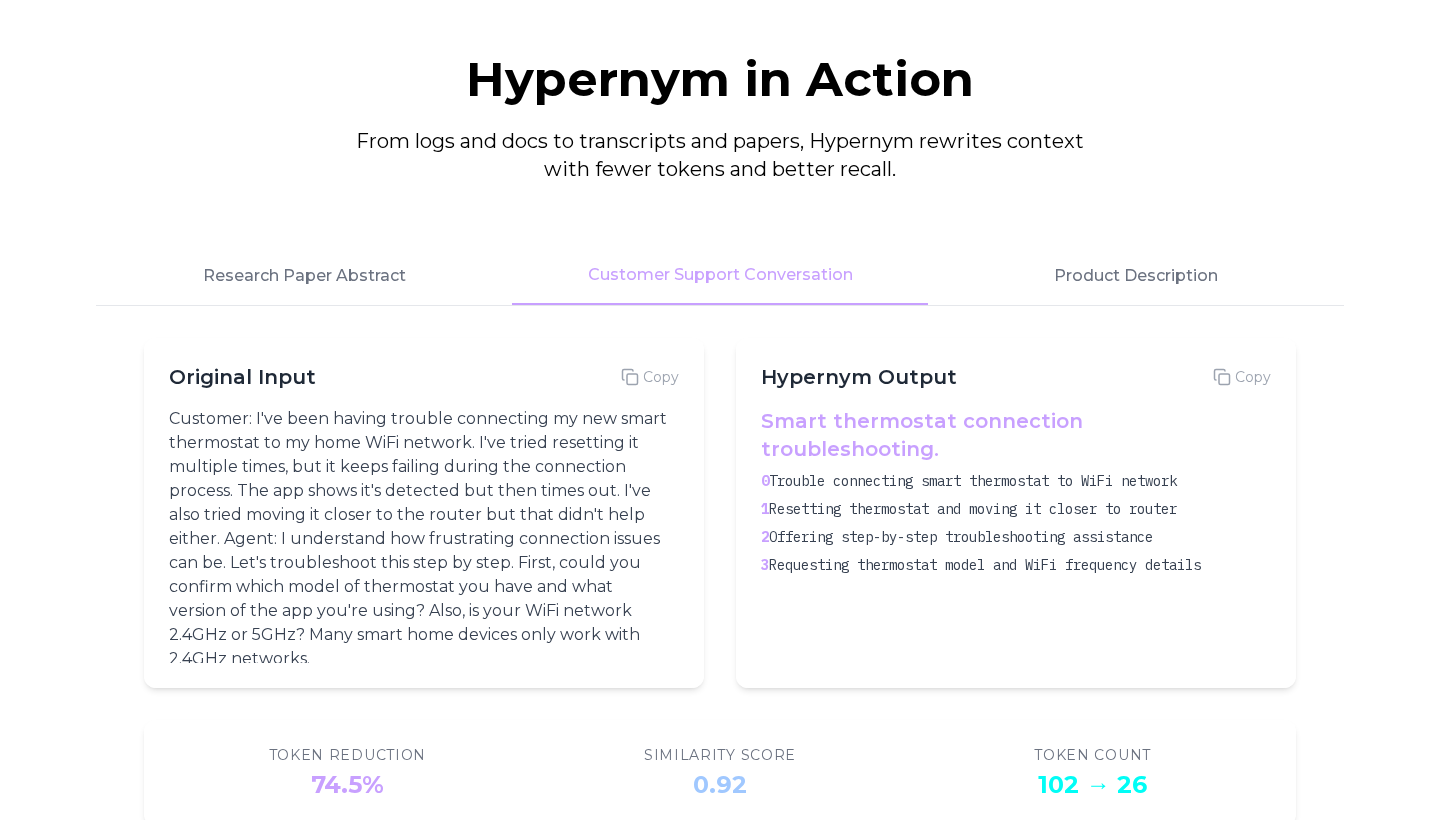 scroll, scrollTop: 0, scrollLeft: 0, axis: both 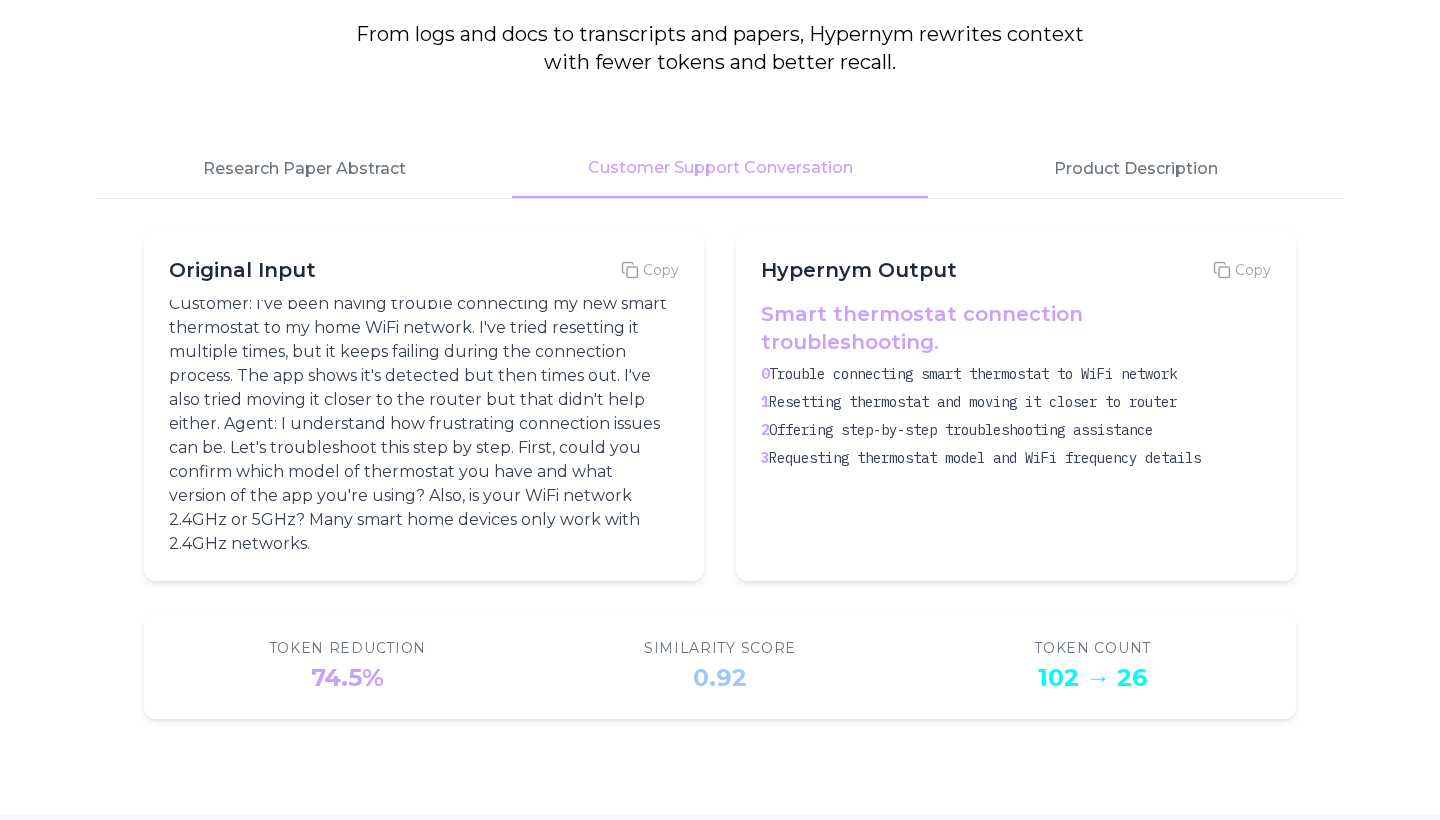 click on "Hypernym in Action From logs and docs to transcripts and papers, Hypernym rewrites context with fewer tokens and better recall. Research Paper Abstract Customer Support Conversation Product Description Original Input Copy Customer: I've been having trouble connecting my new smart thermostat to my home WiFi network. I've tried resetting it multiple times, but it keeps failing during the connection process. The app shows it's detected but then times out. I've also tried moving it closer to the router but that didn't help either. Agent: I understand how frustrating connection issues can be. Let's troubleshoot this step by step. First, could you confirm which model of thermostat you have and what version of the app you're using? Also, is your WiFi network 2.4GHz or 5GHz? Many smart home devices only work with 2.4GHz networks. Hypernym Output Copy Smart thermostat connection troubleshooting. 0 Trouble connecting smart thermostat to WiFi network 1 Resetting thermostat and moving it closer to router 2 3 74.5% 0.92" at bounding box center [720, 333] 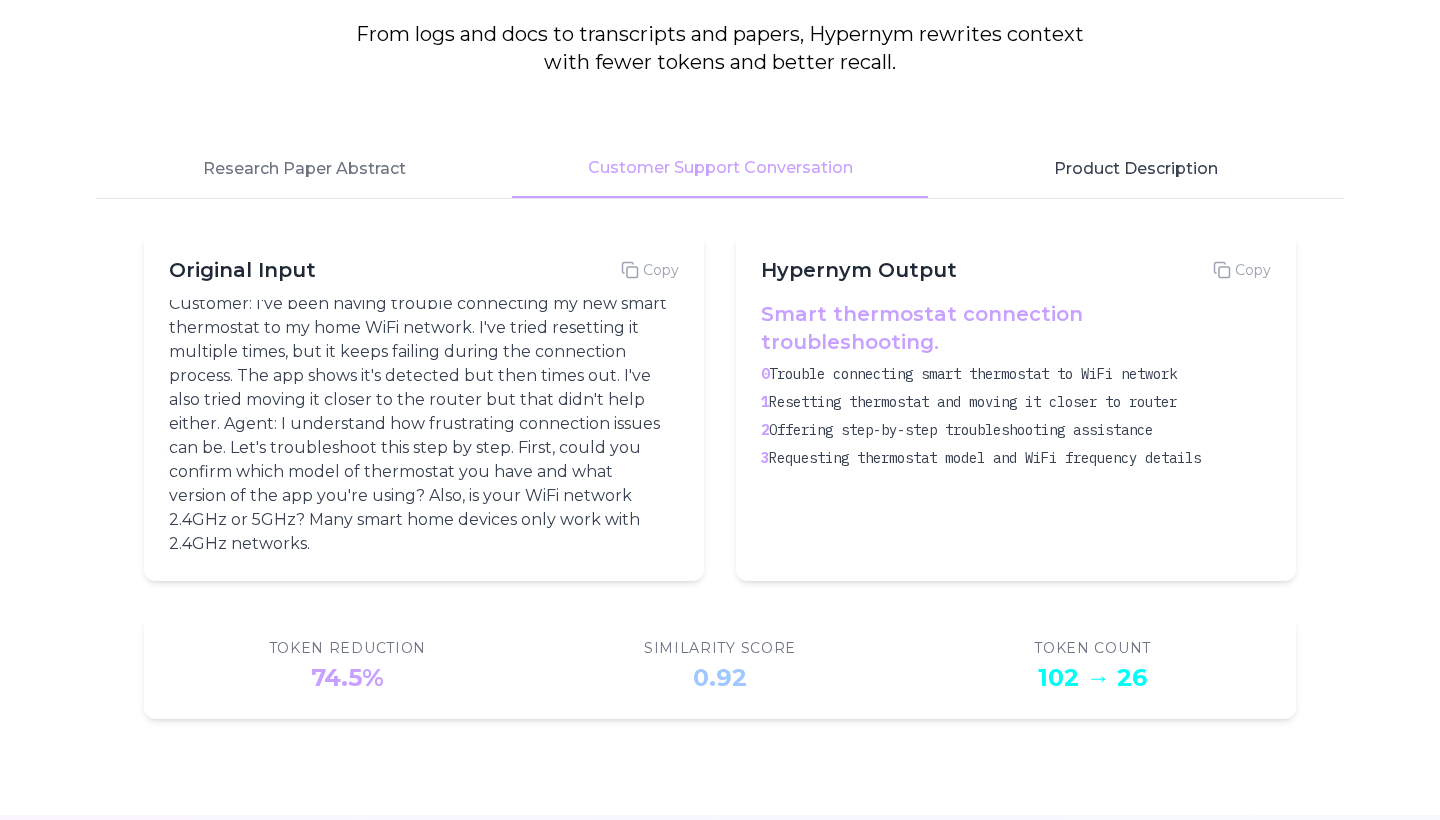 click on "Product Description" at bounding box center [1136, 169] 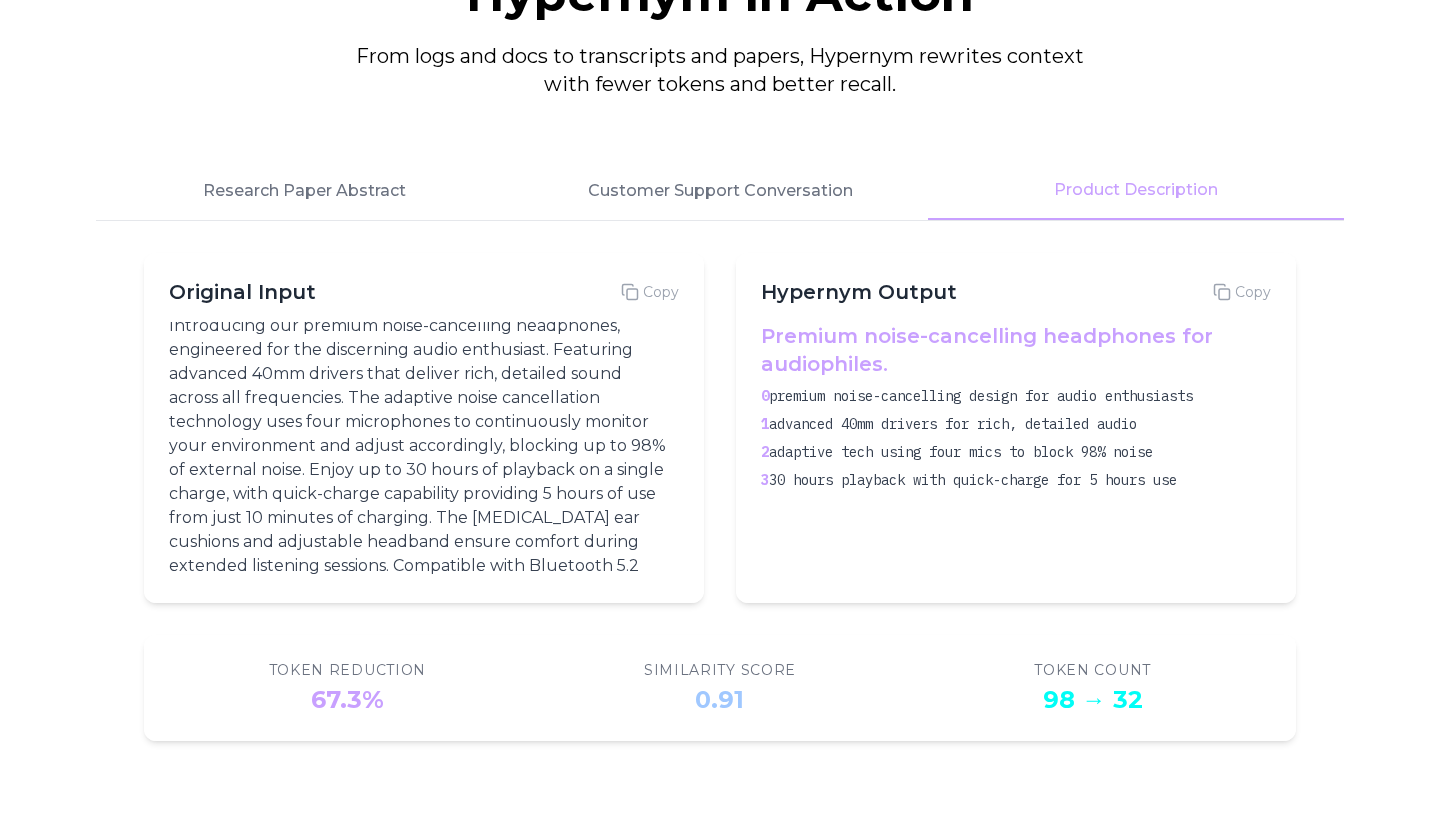 scroll, scrollTop: 2704, scrollLeft: 0, axis: vertical 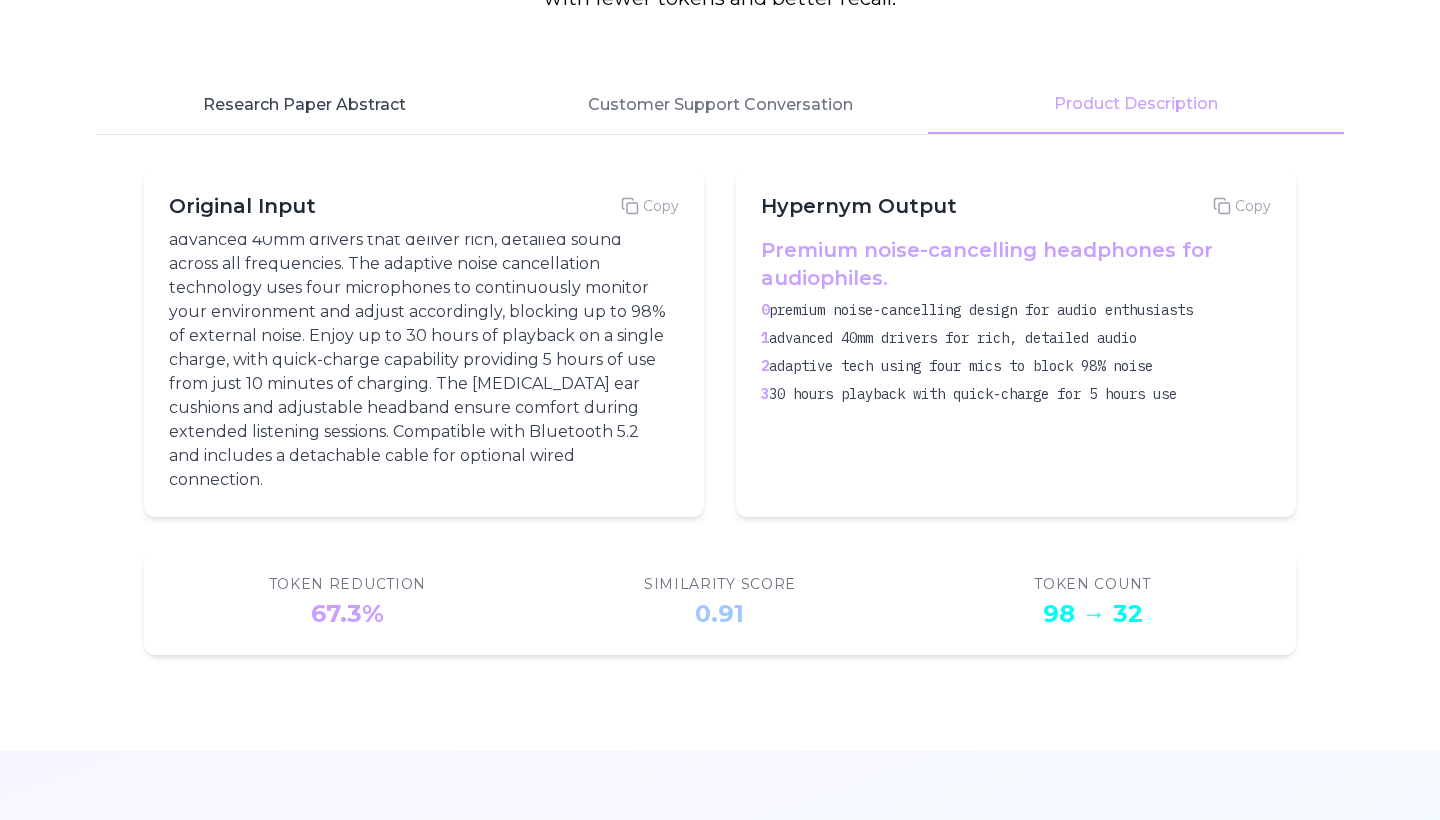click on "Research Paper Abstract" at bounding box center (304, 105) 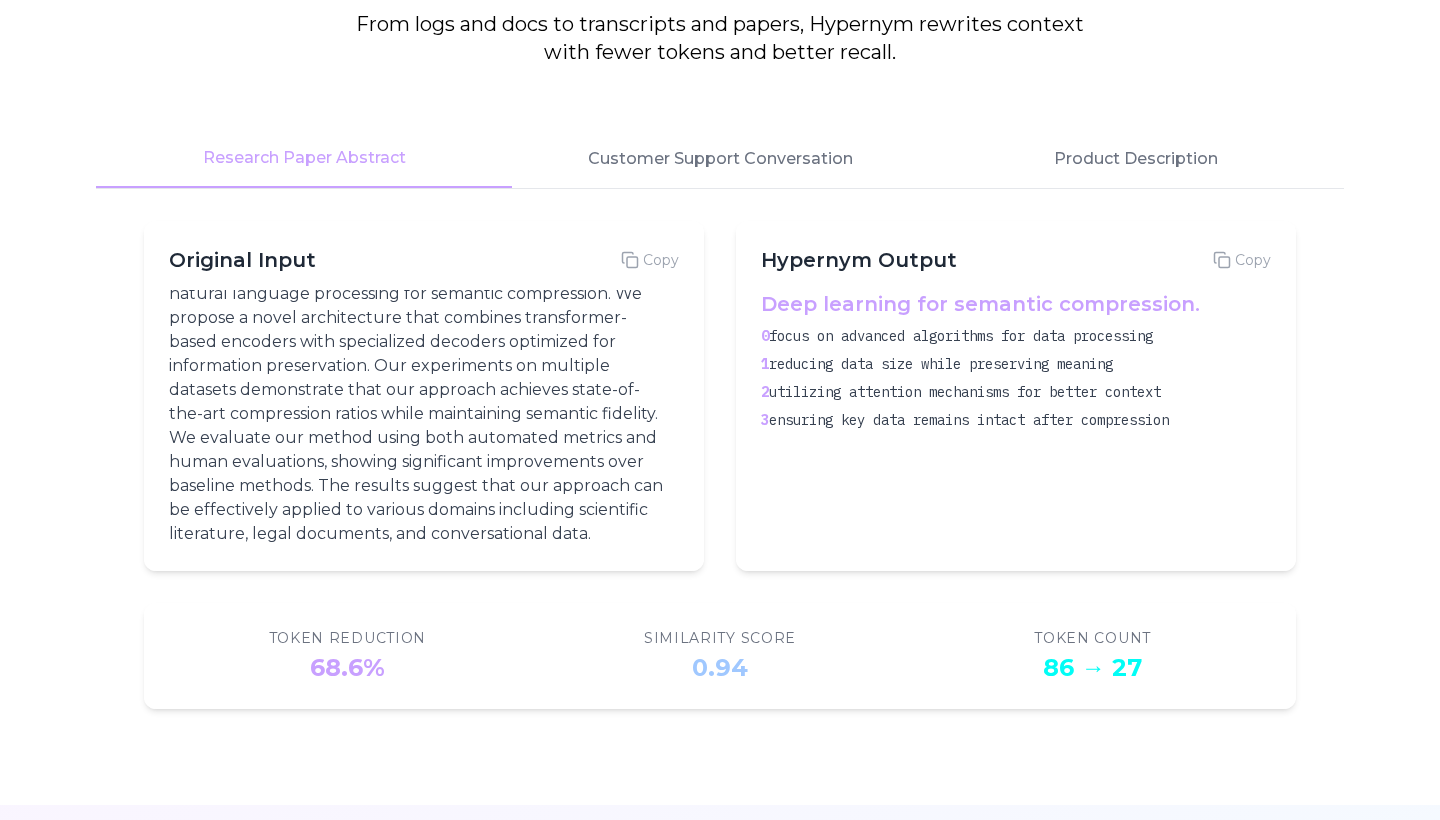 scroll, scrollTop: 2686, scrollLeft: 0, axis: vertical 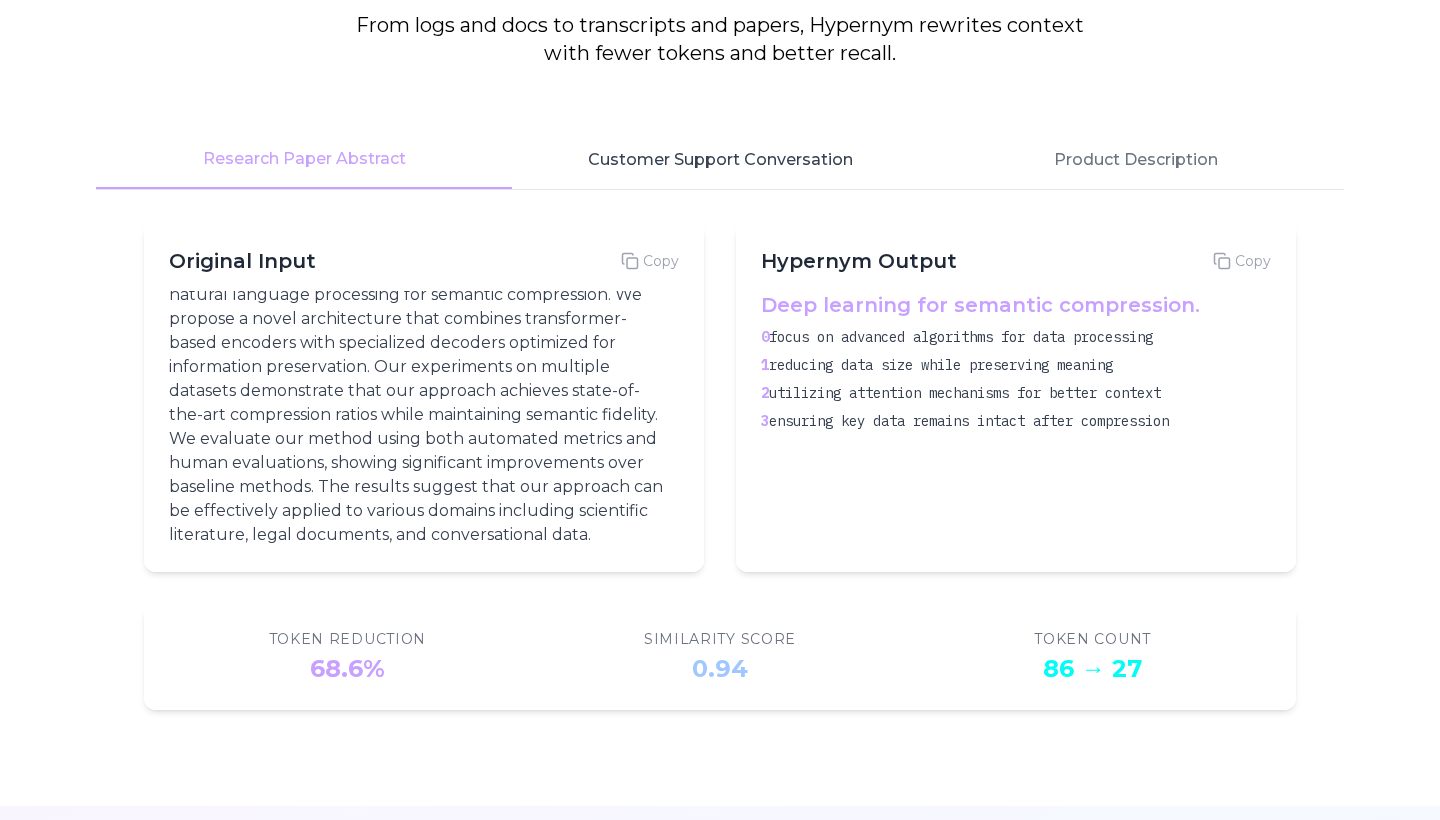 click on "Customer Support Conversation" at bounding box center [720, 160] 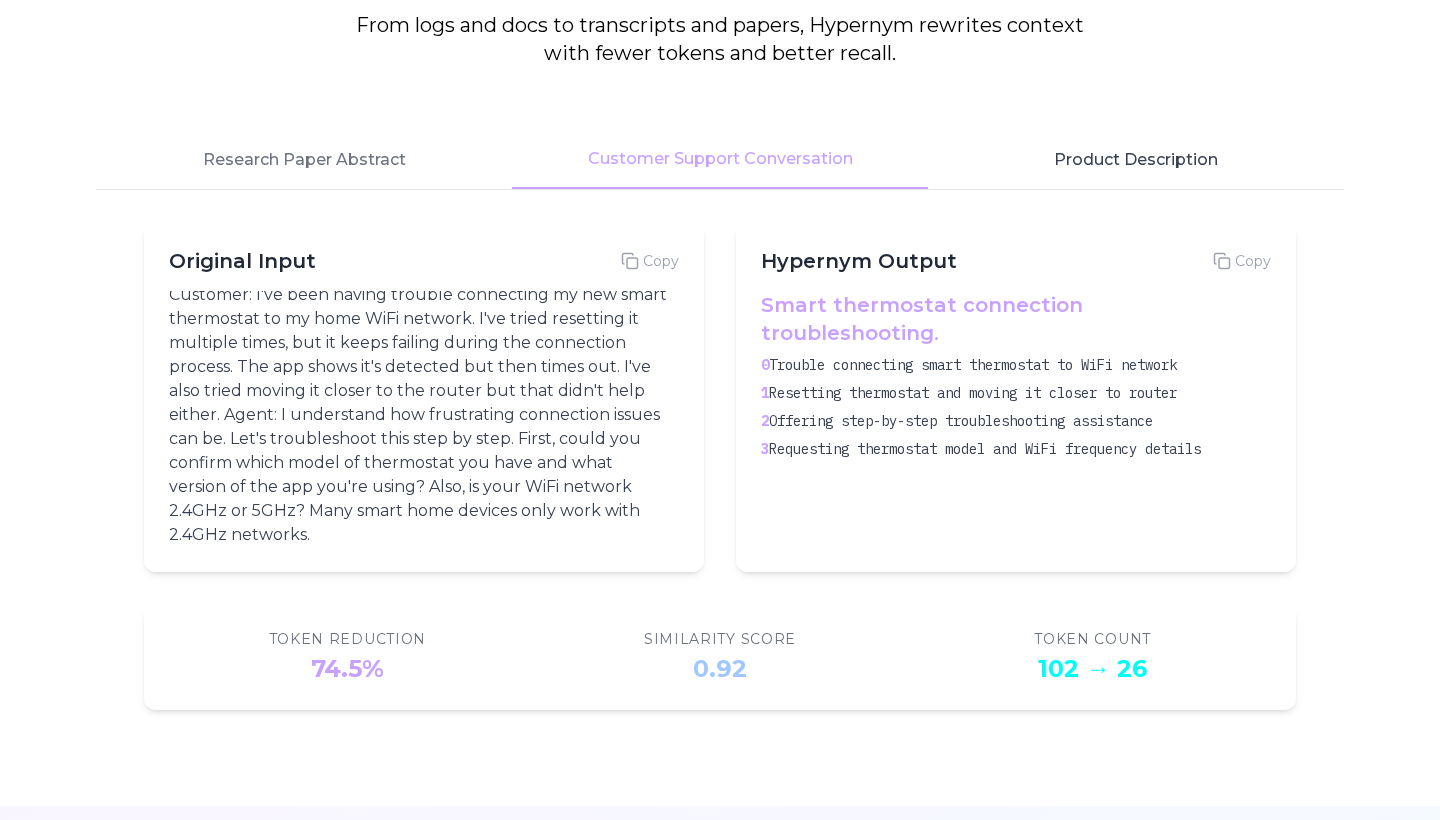 click on "Product Description" at bounding box center (1136, 160) 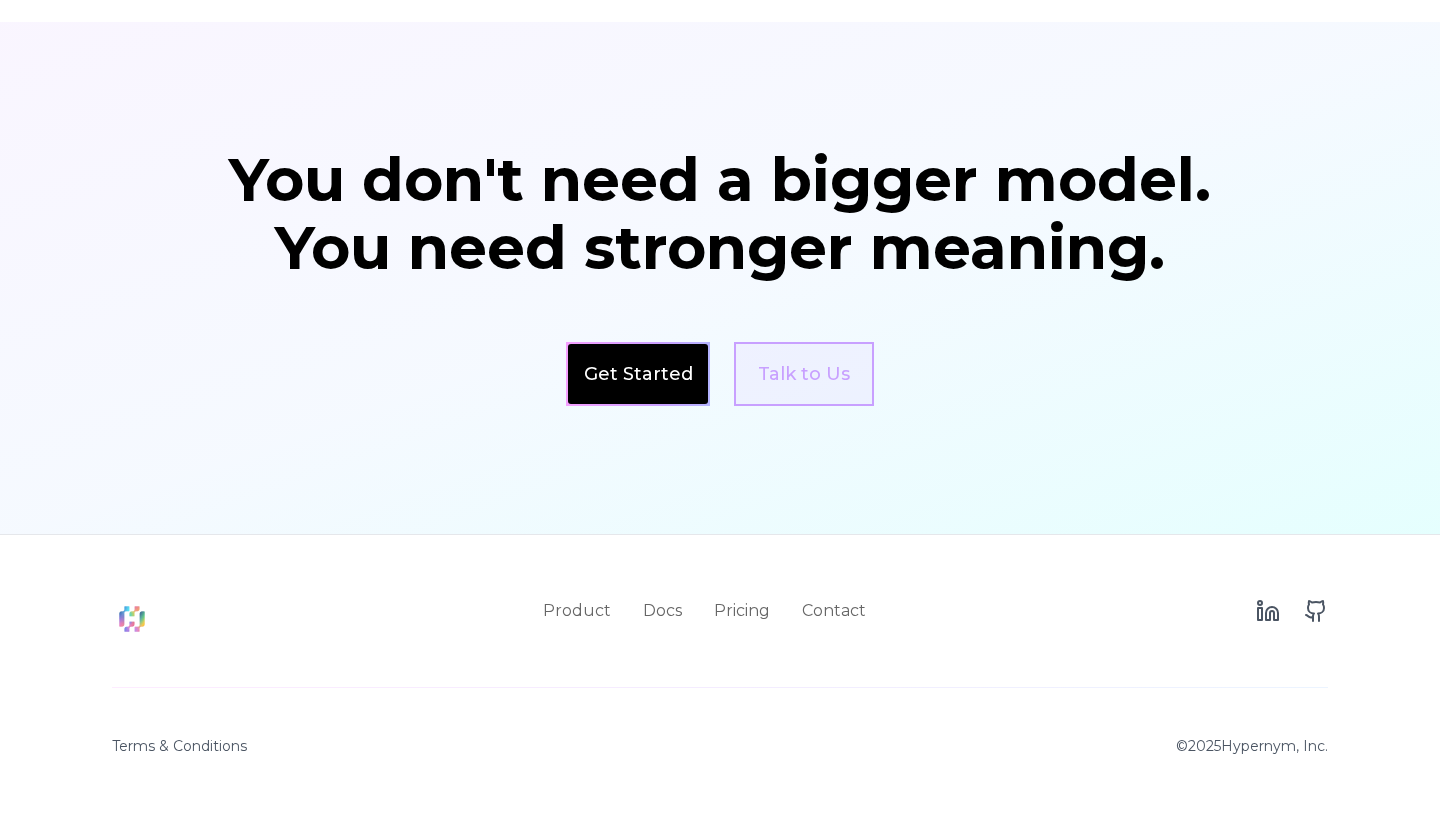scroll, scrollTop: 3470, scrollLeft: 0, axis: vertical 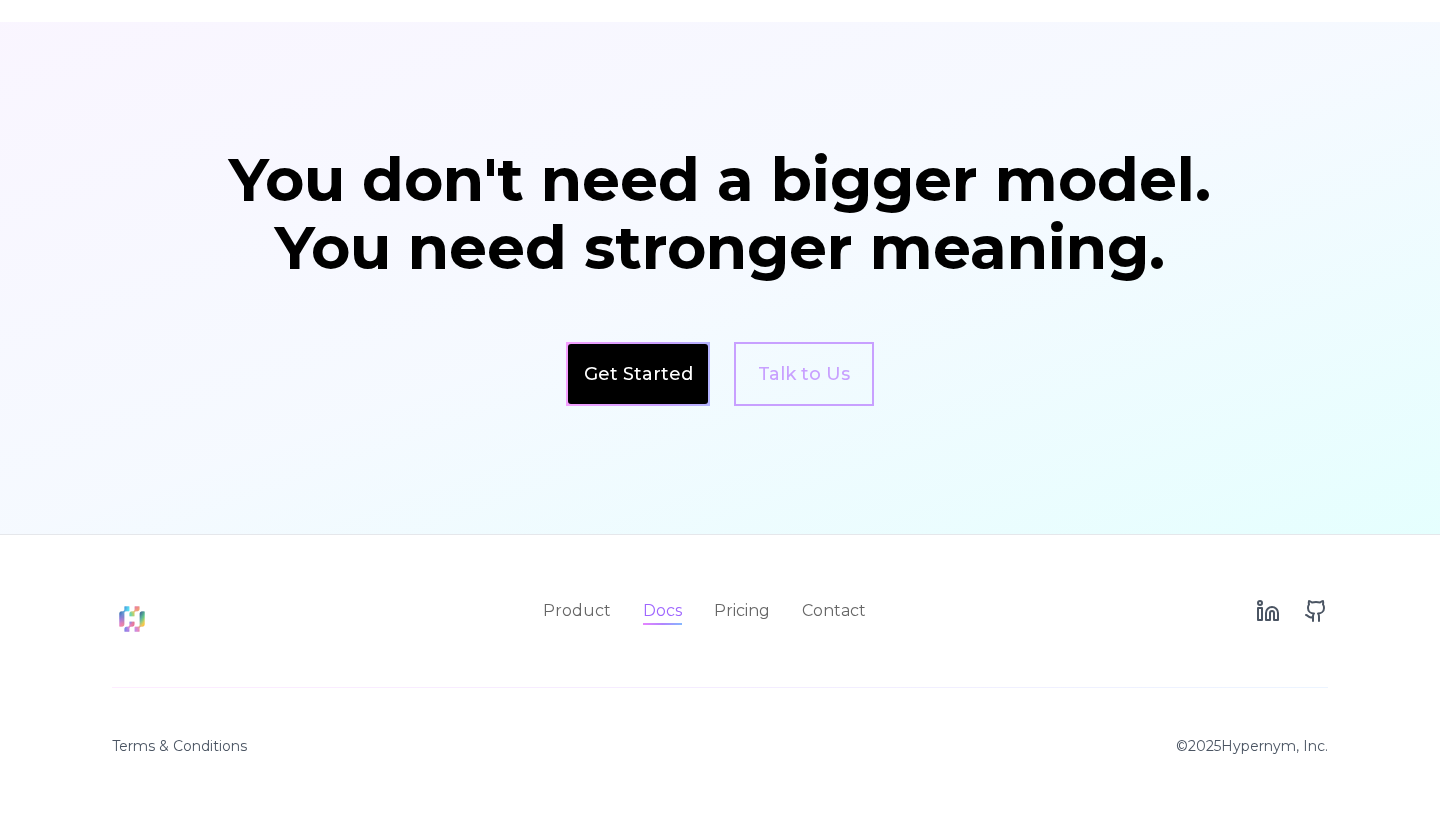 click on "Docs" at bounding box center (662, 611) 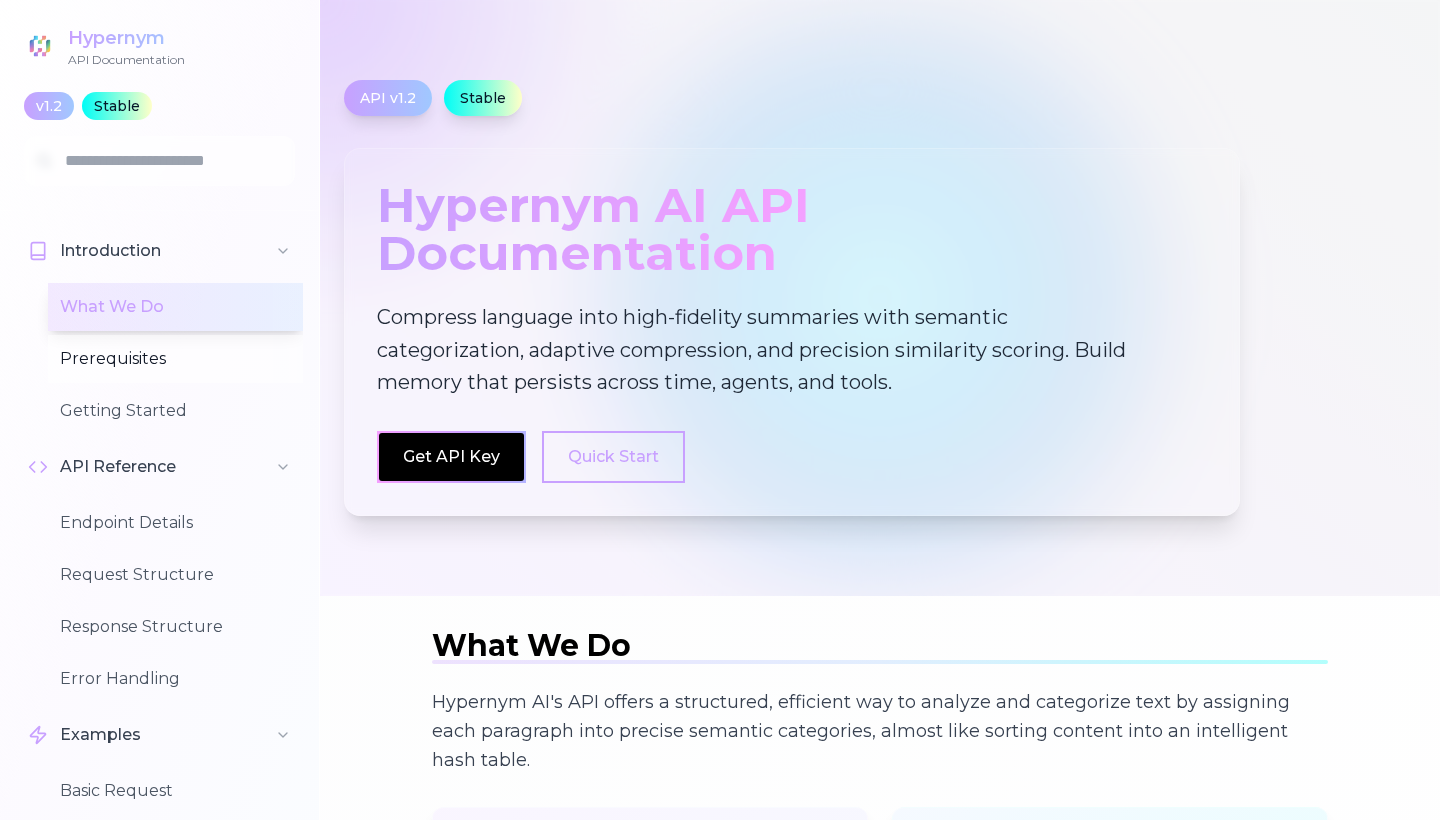 scroll, scrollTop: -1, scrollLeft: 0, axis: vertical 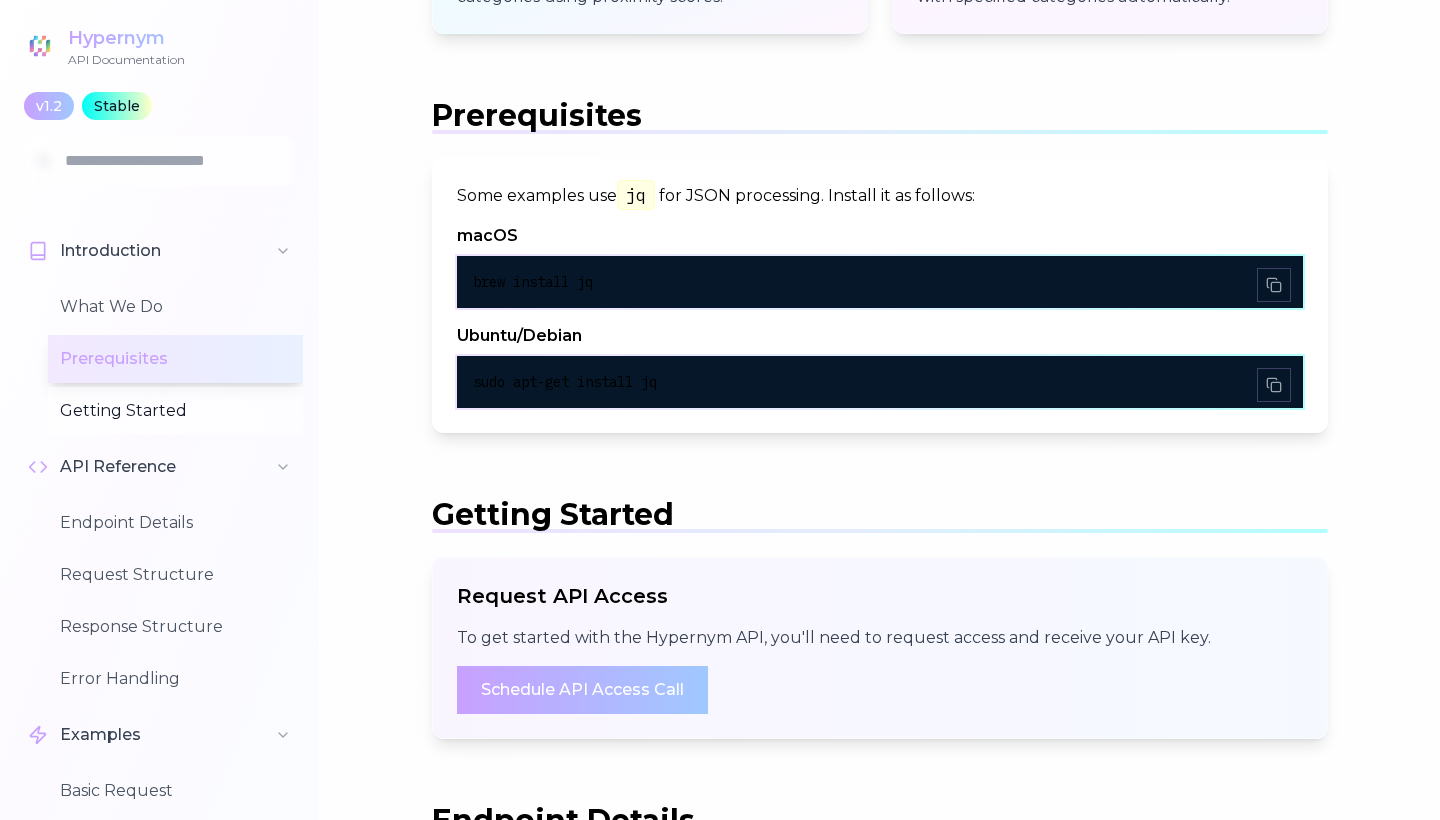 click on "Getting Started" at bounding box center [175, 411] 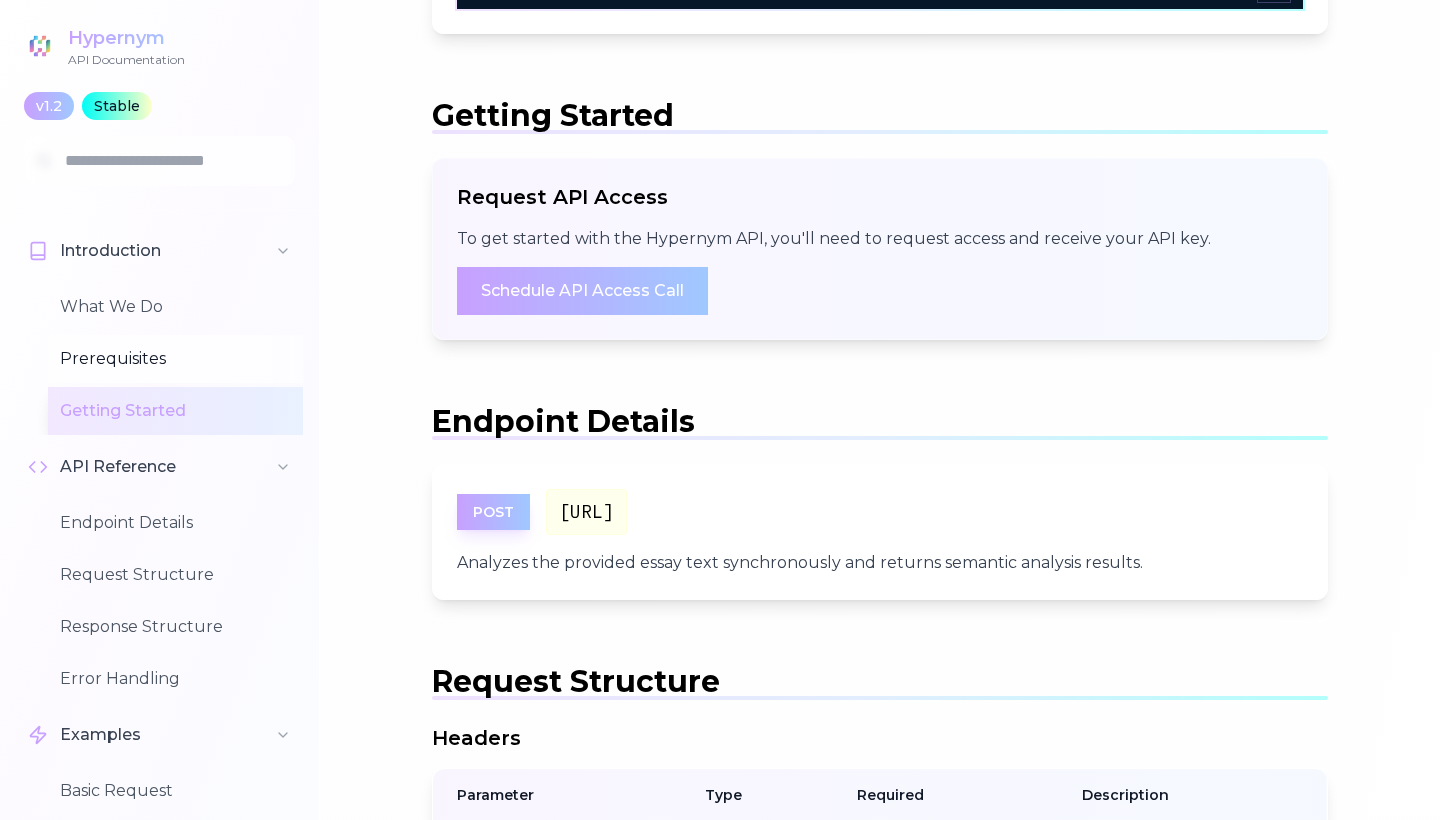 click on "Prerequisites" at bounding box center [175, 359] 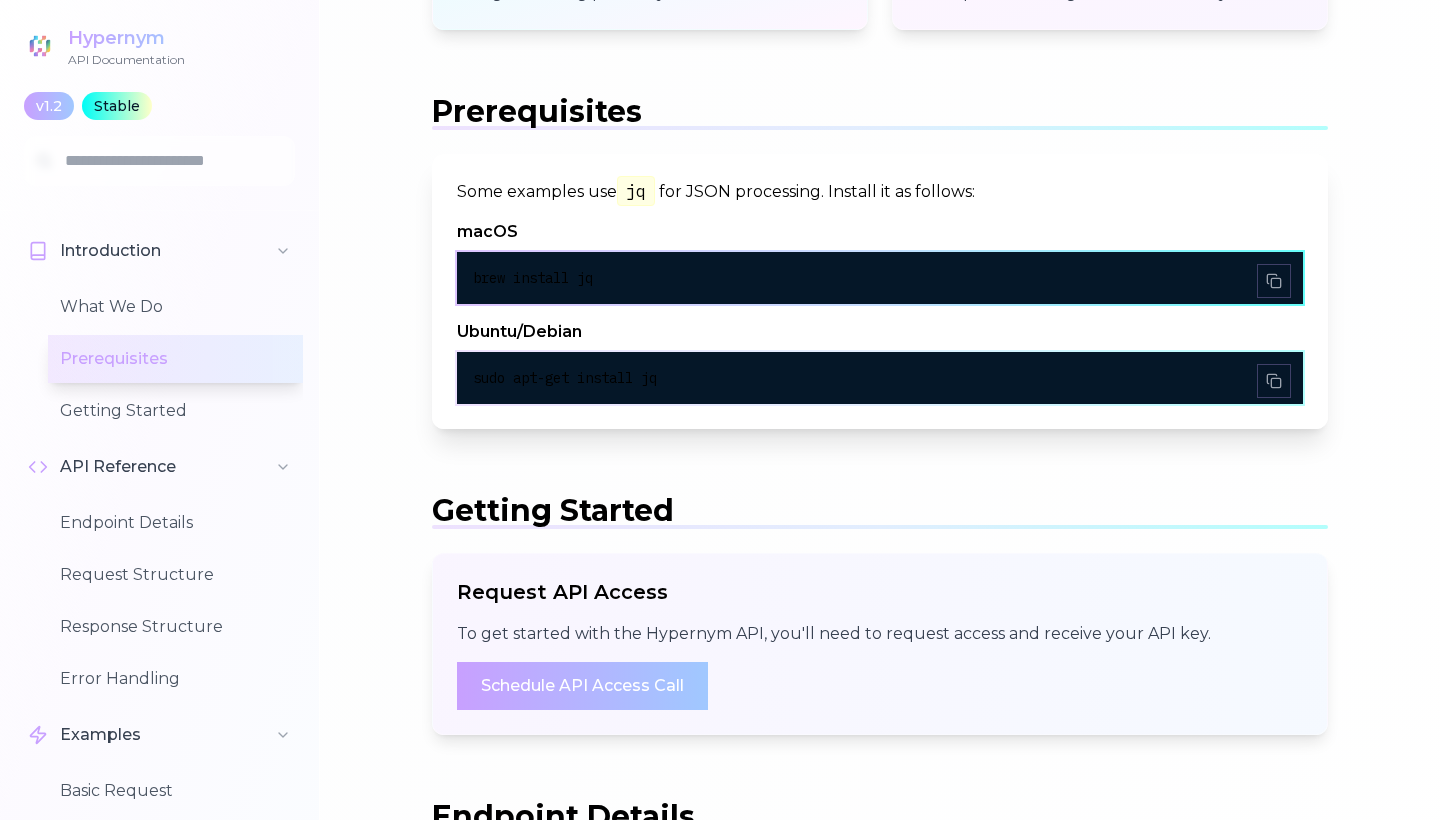 scroll, scrollTop: 1097, scrollLeft: 0, axis: vertical 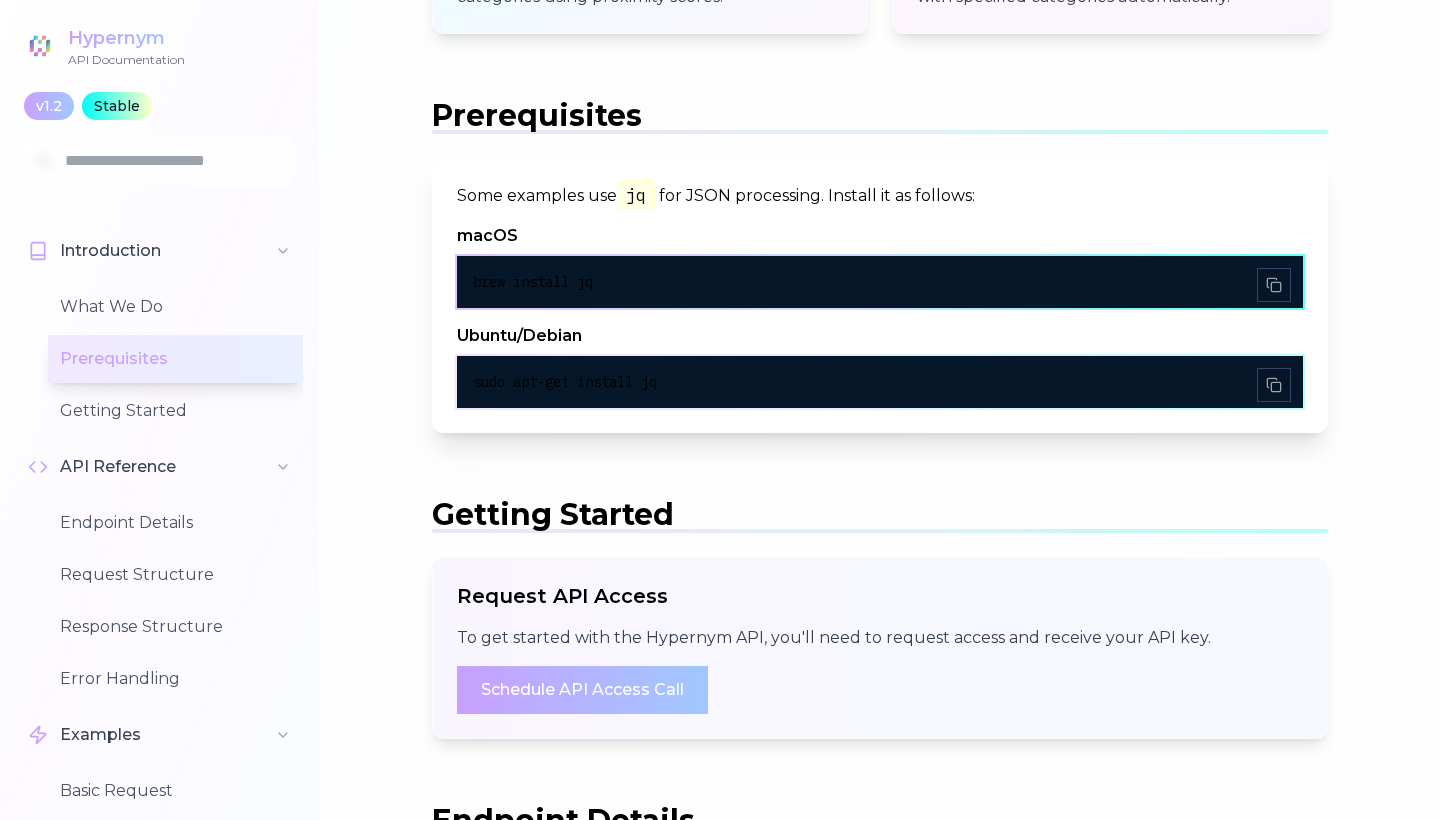 click on "brew install jq" at bounding box center [533, 282] 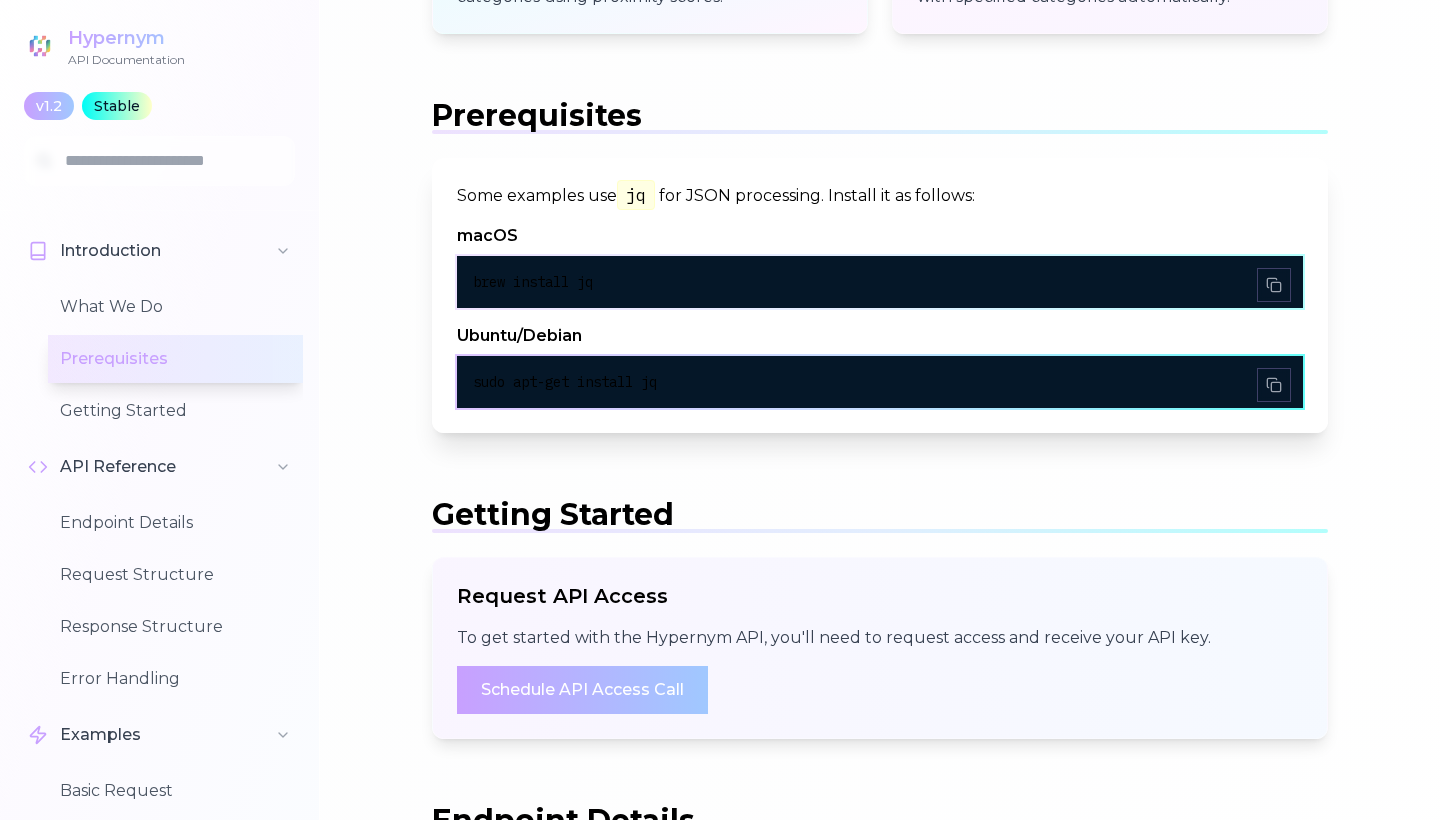 click on "sudo apt-get install jq" at bounding box center [880, 382] 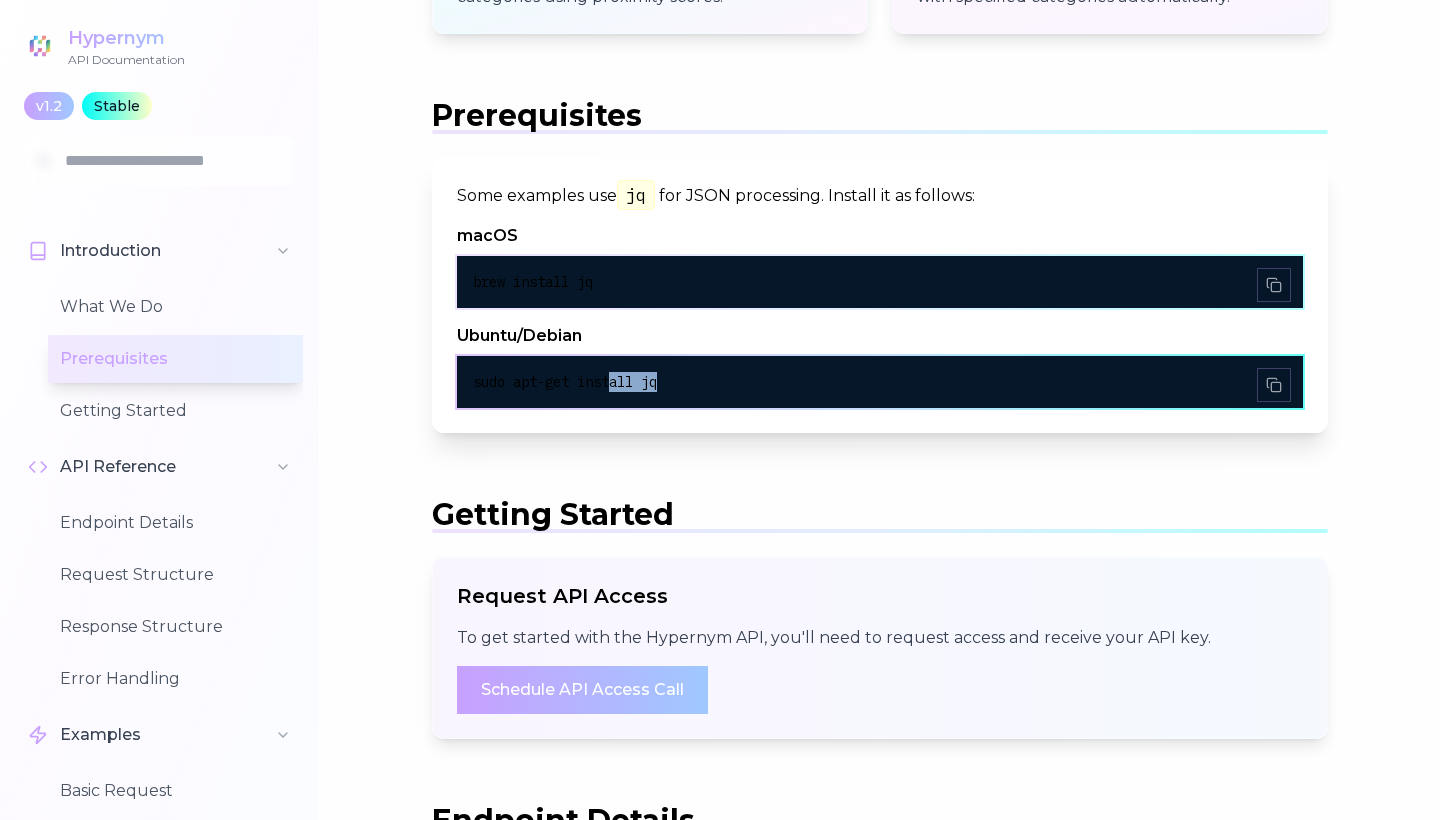 drag, startPoint x: 619, startPoint y: 377, endPoint x: 747, endPoint y: 372, distance: 128.09763 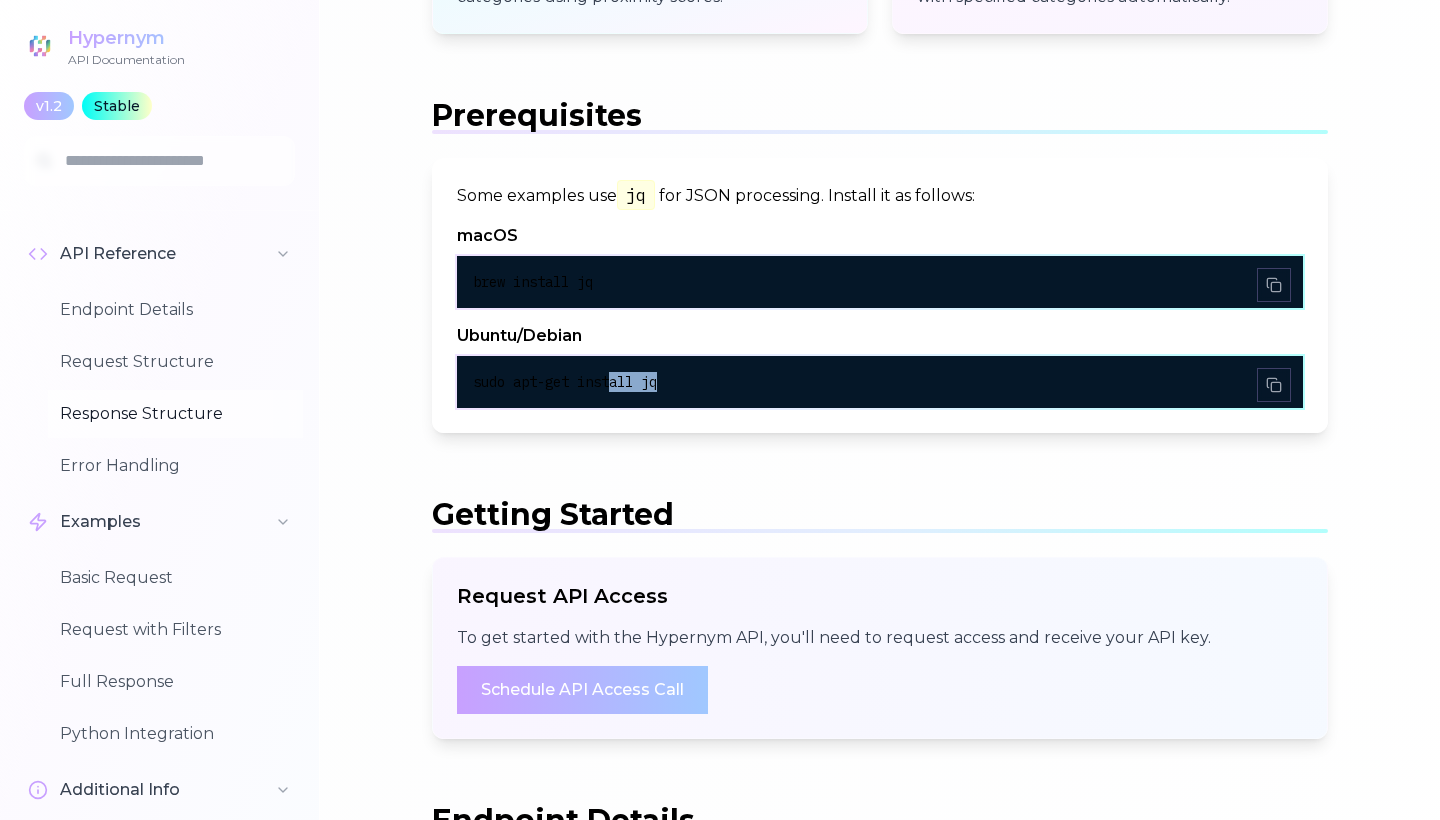scroll, scrollTop: 221, scrollLeft: 0, axis: vertical 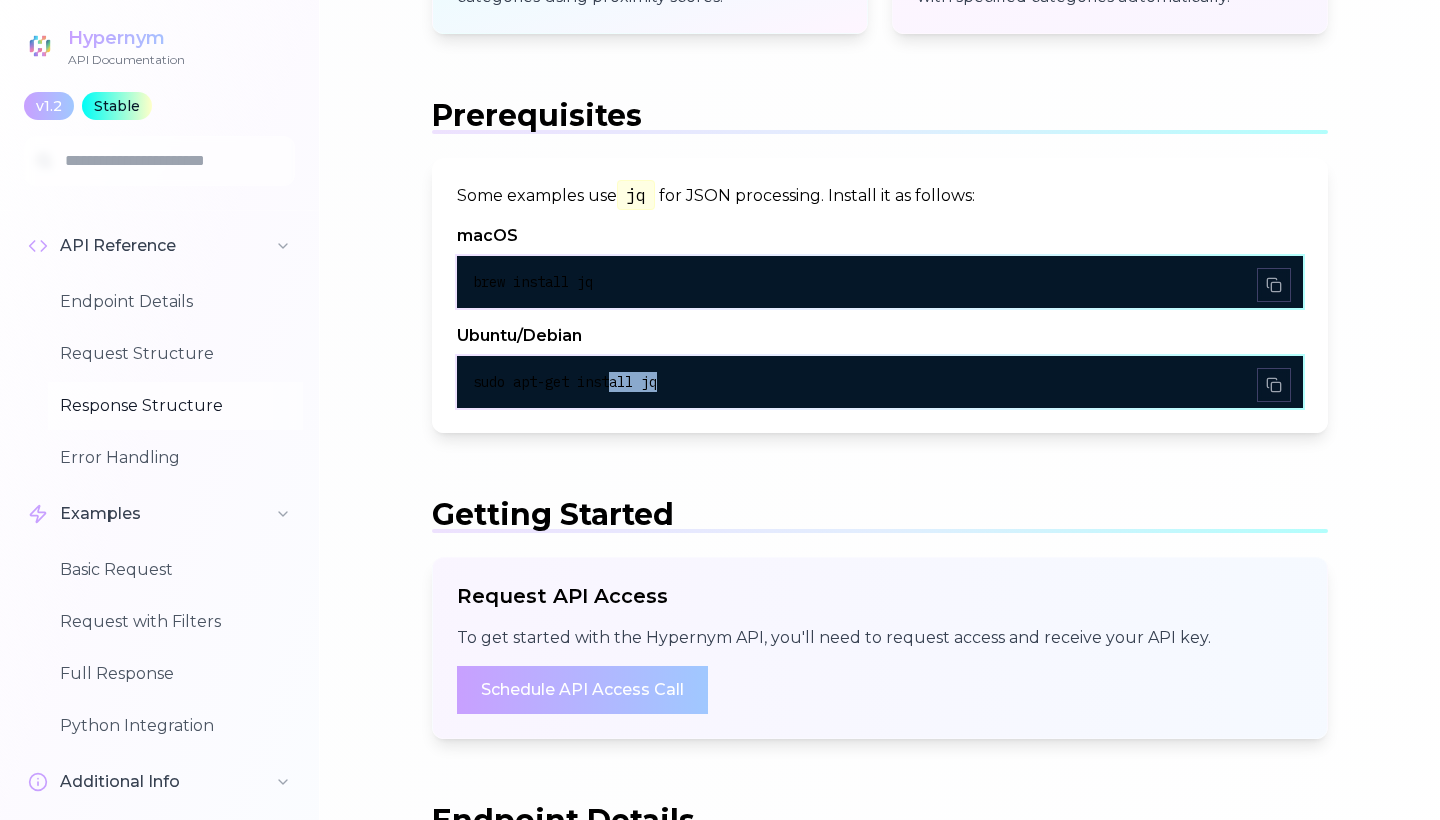 click on "Response Structure" at bounding box center (175, 406) 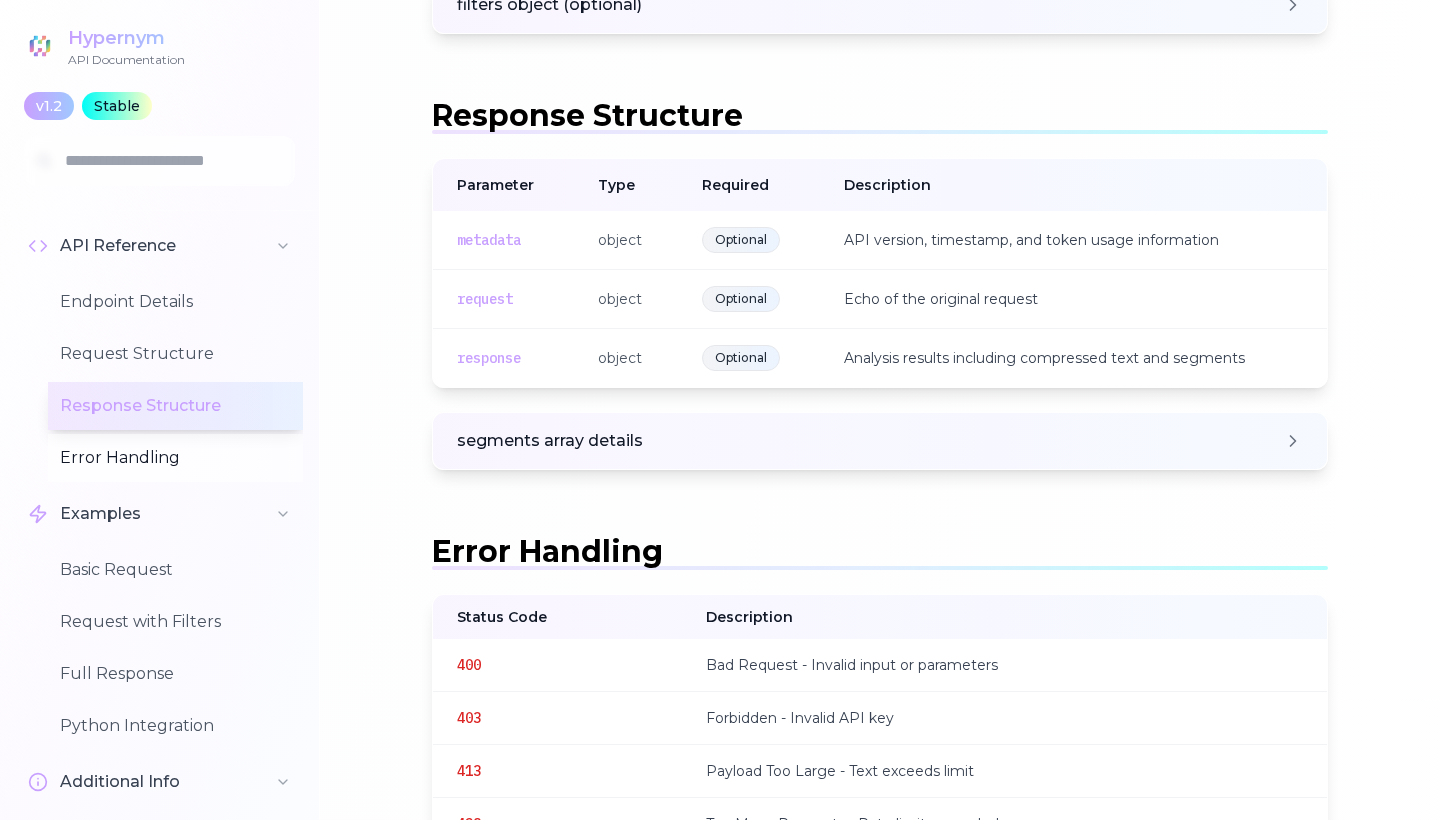 click on "Error Handling" at bounding box center [175, 458] 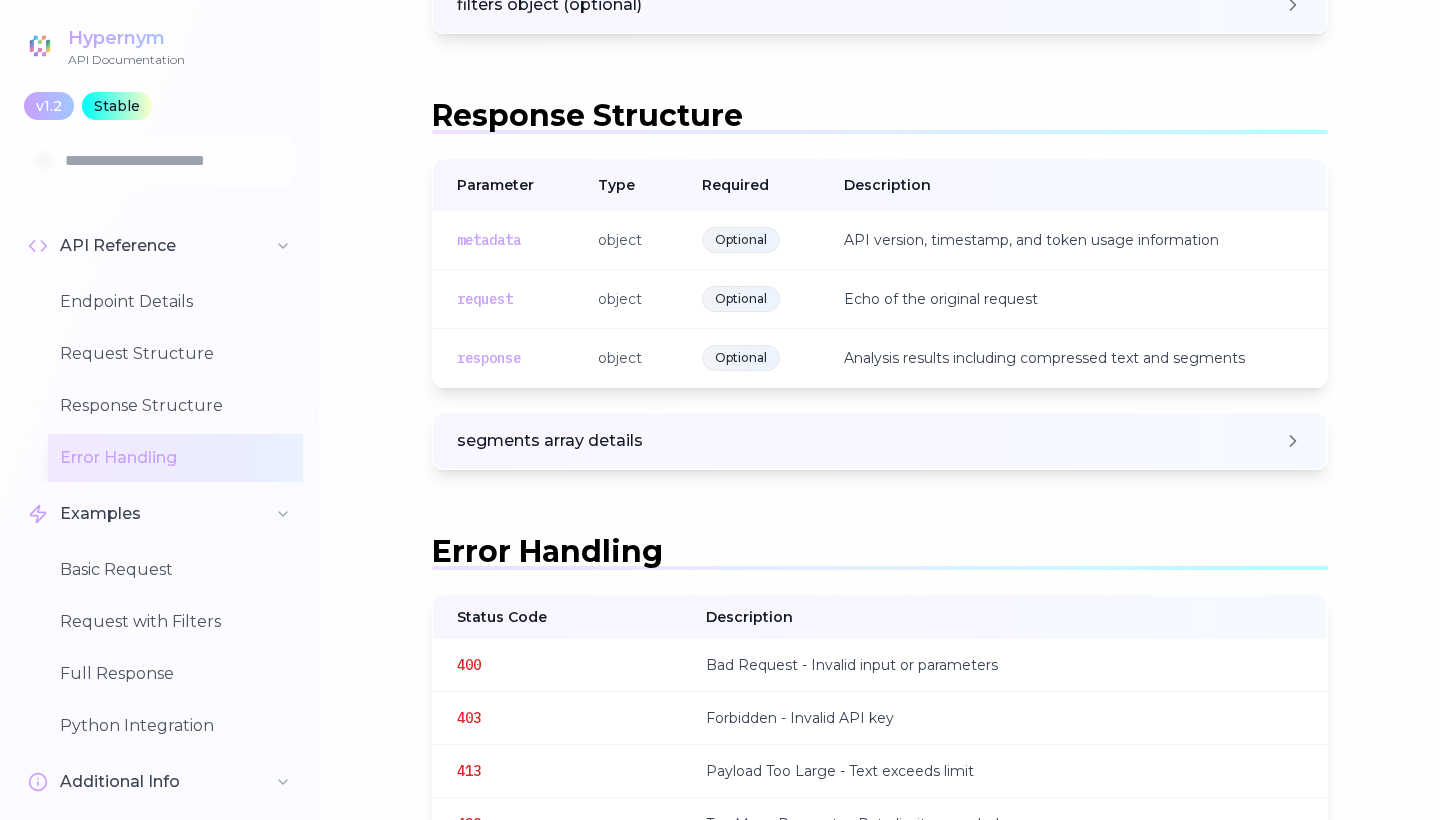 scroll, scrollTop: 3291, scrollLeft: 0, axis: vertical 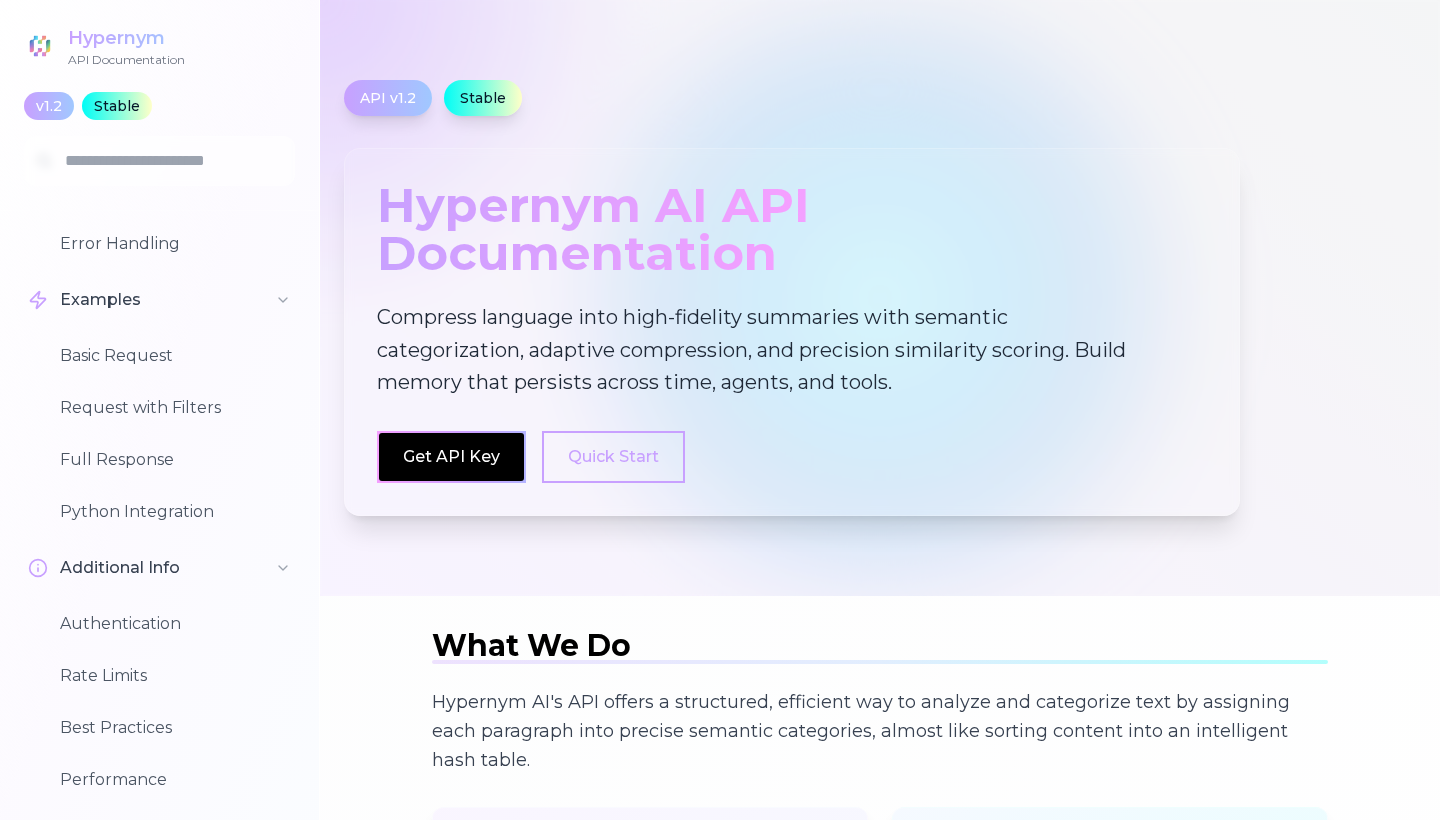 click on "Get API Key" at bounding box center [451, 456] 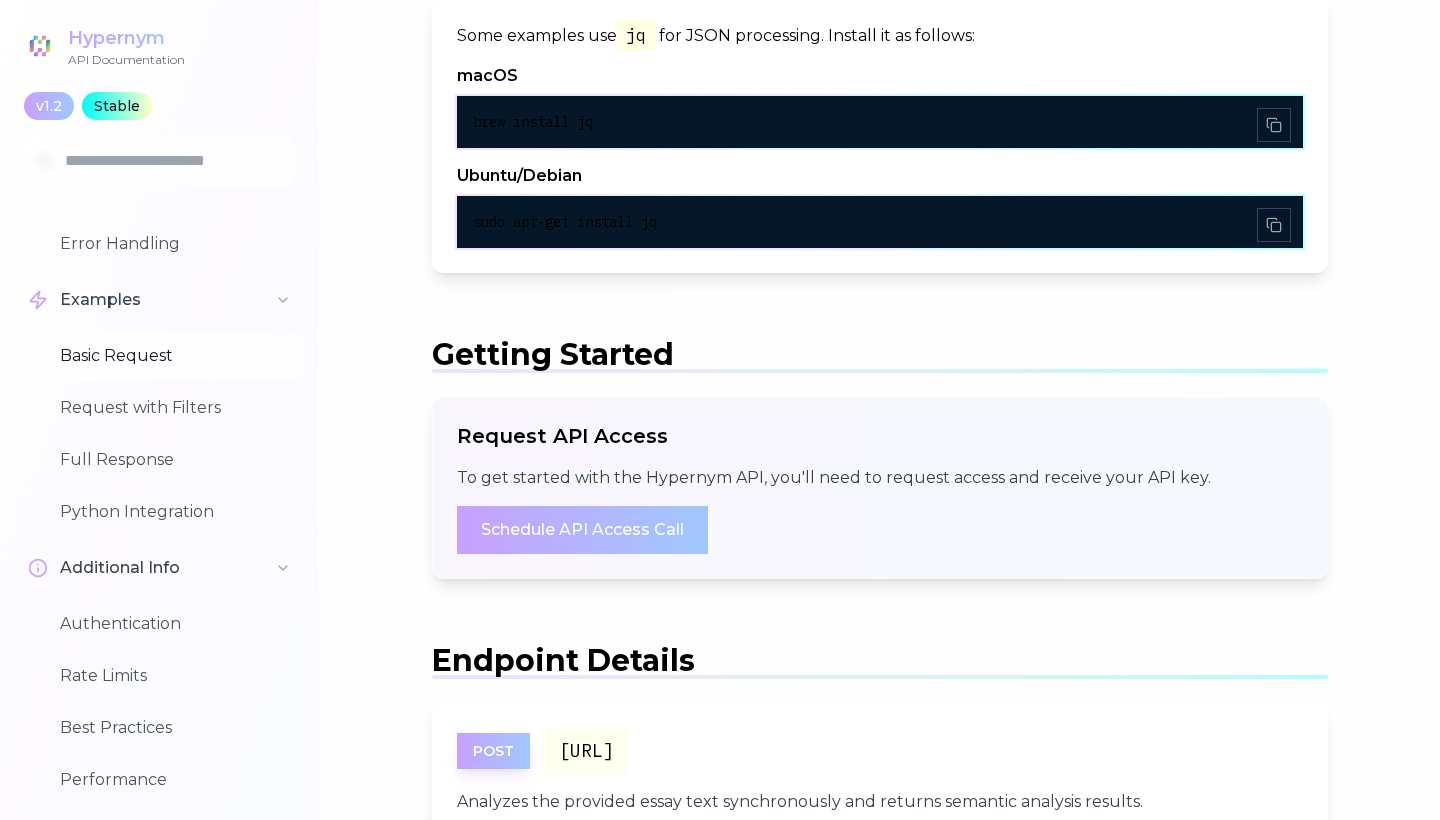 click on "Basic Request" at bounding box center (175, 356) 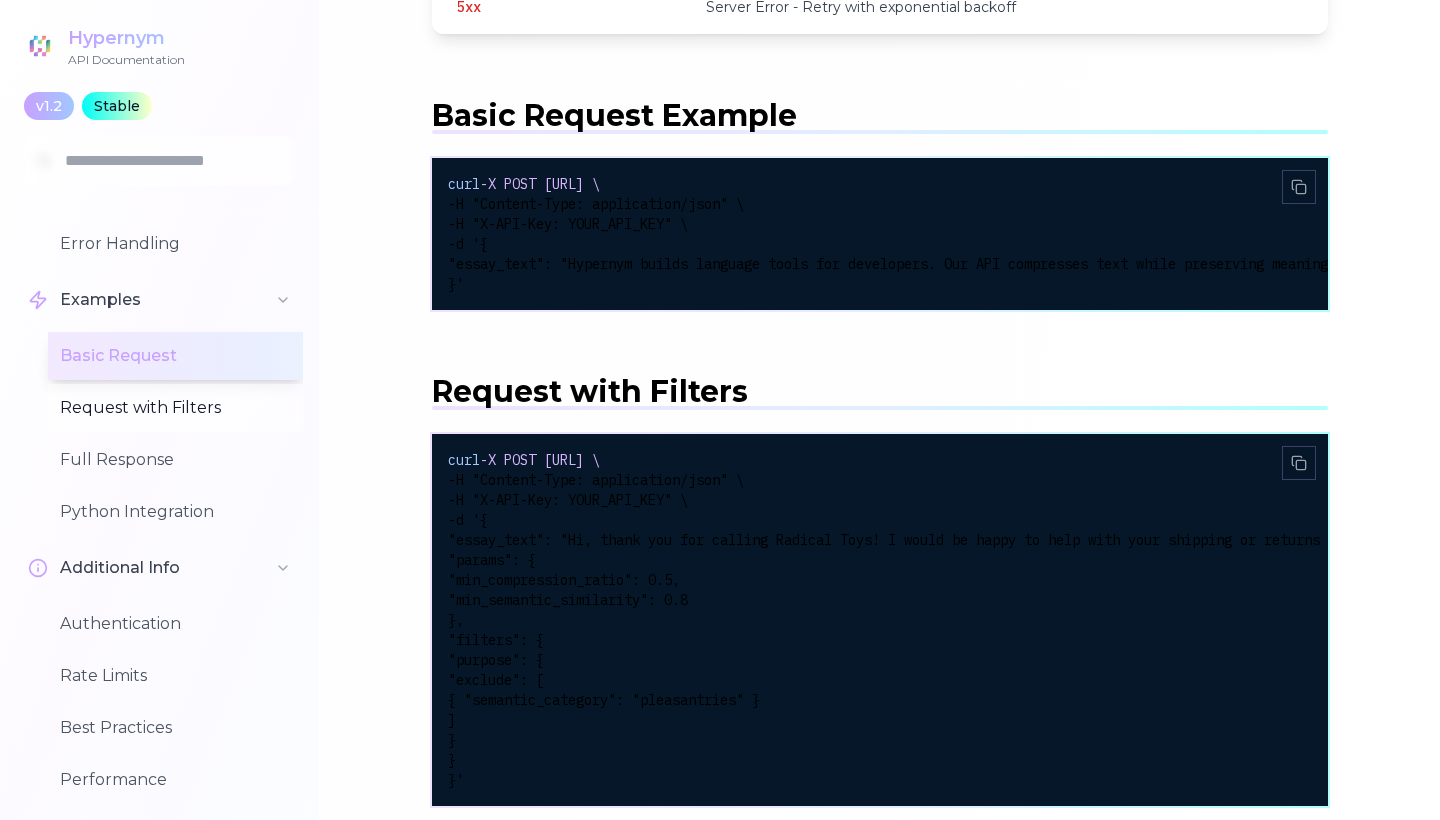 click on "Request with Filters" at bounding box center [175, 408] 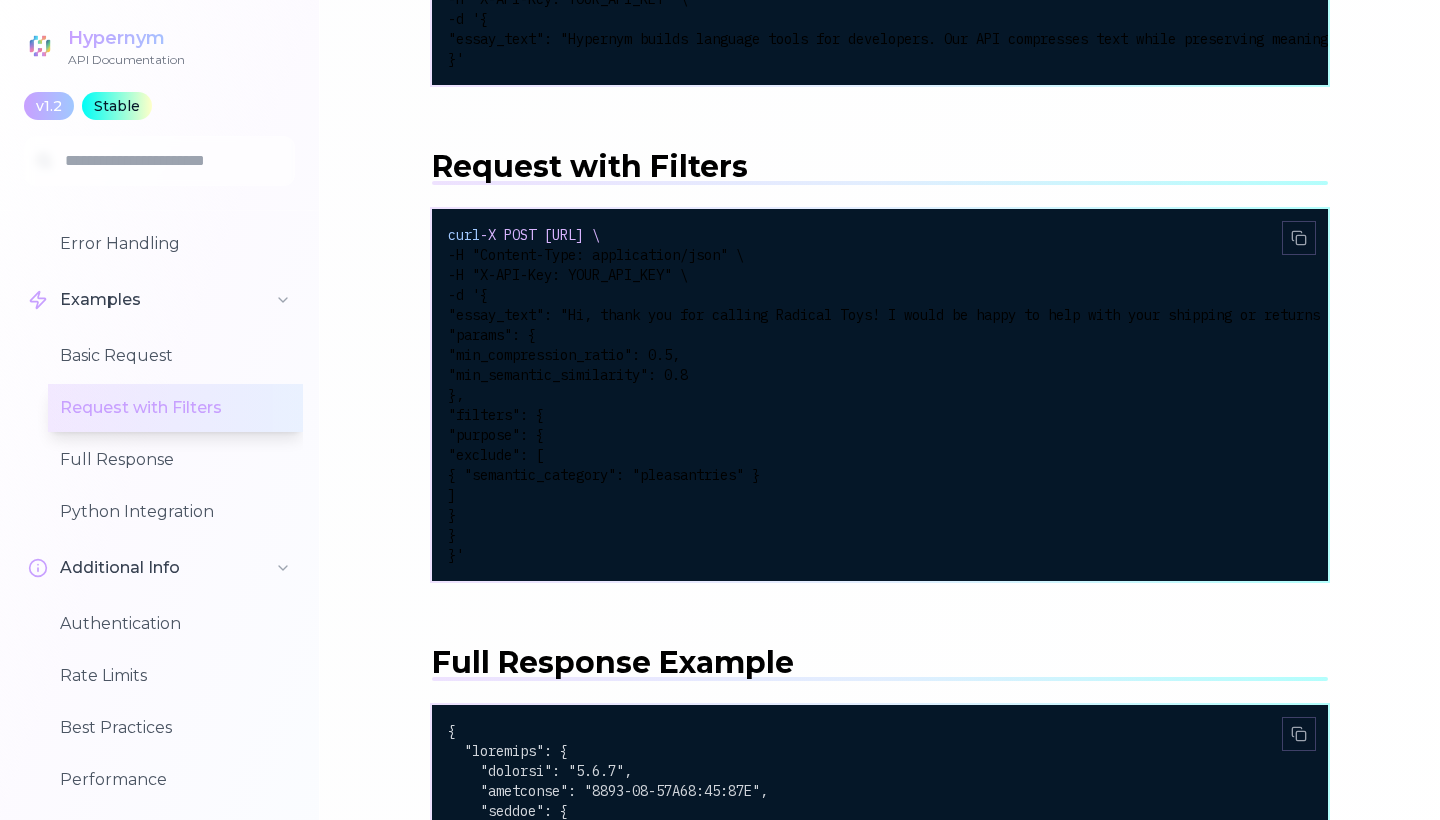 scroll, scrollTop: 4001, scrollLeft: 0, axis: vertical 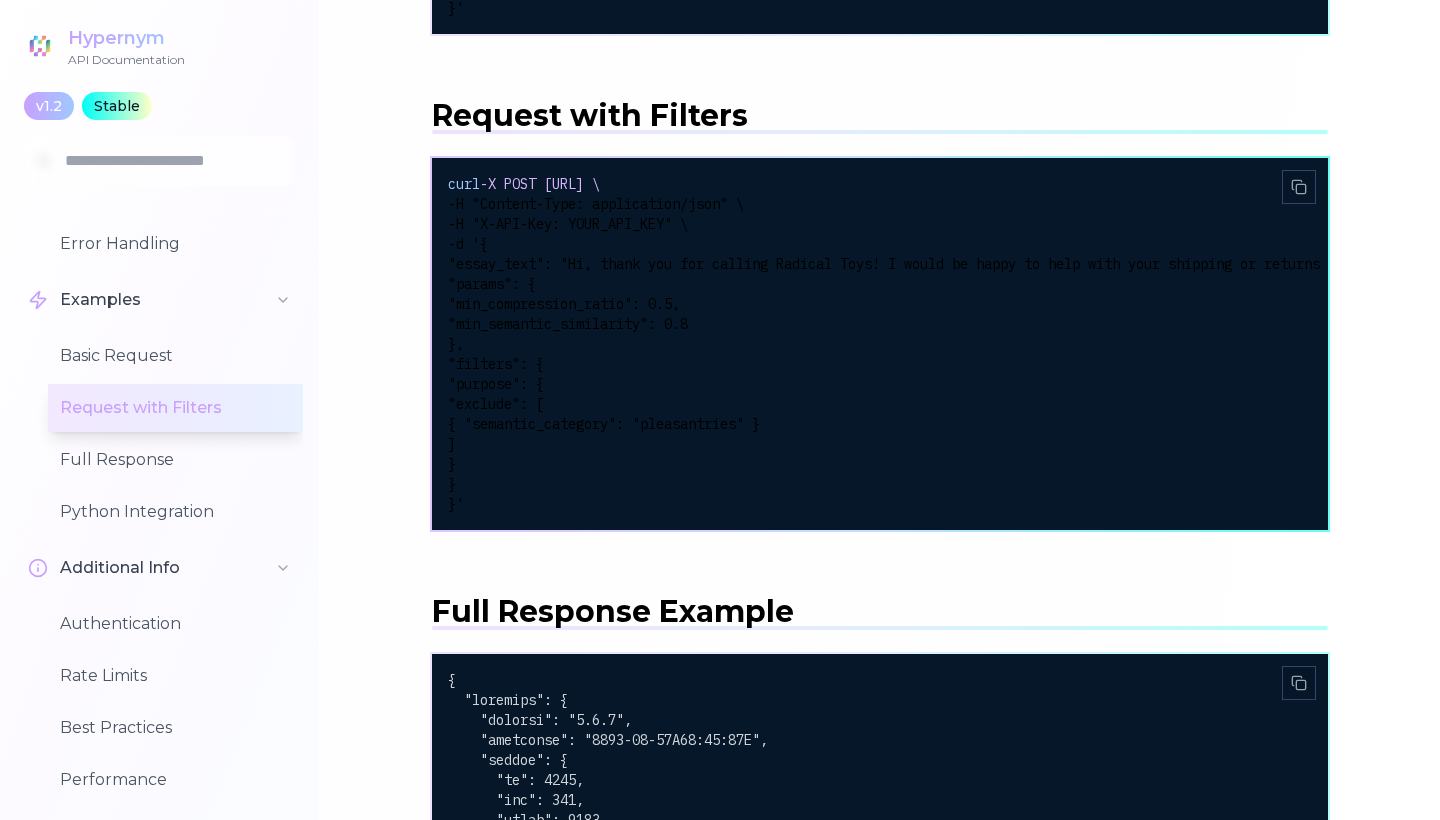 drag, startPoint x: 524, startPoint y: 212, endPoint x: 553, endPoint y: 484, distance: 273.5416 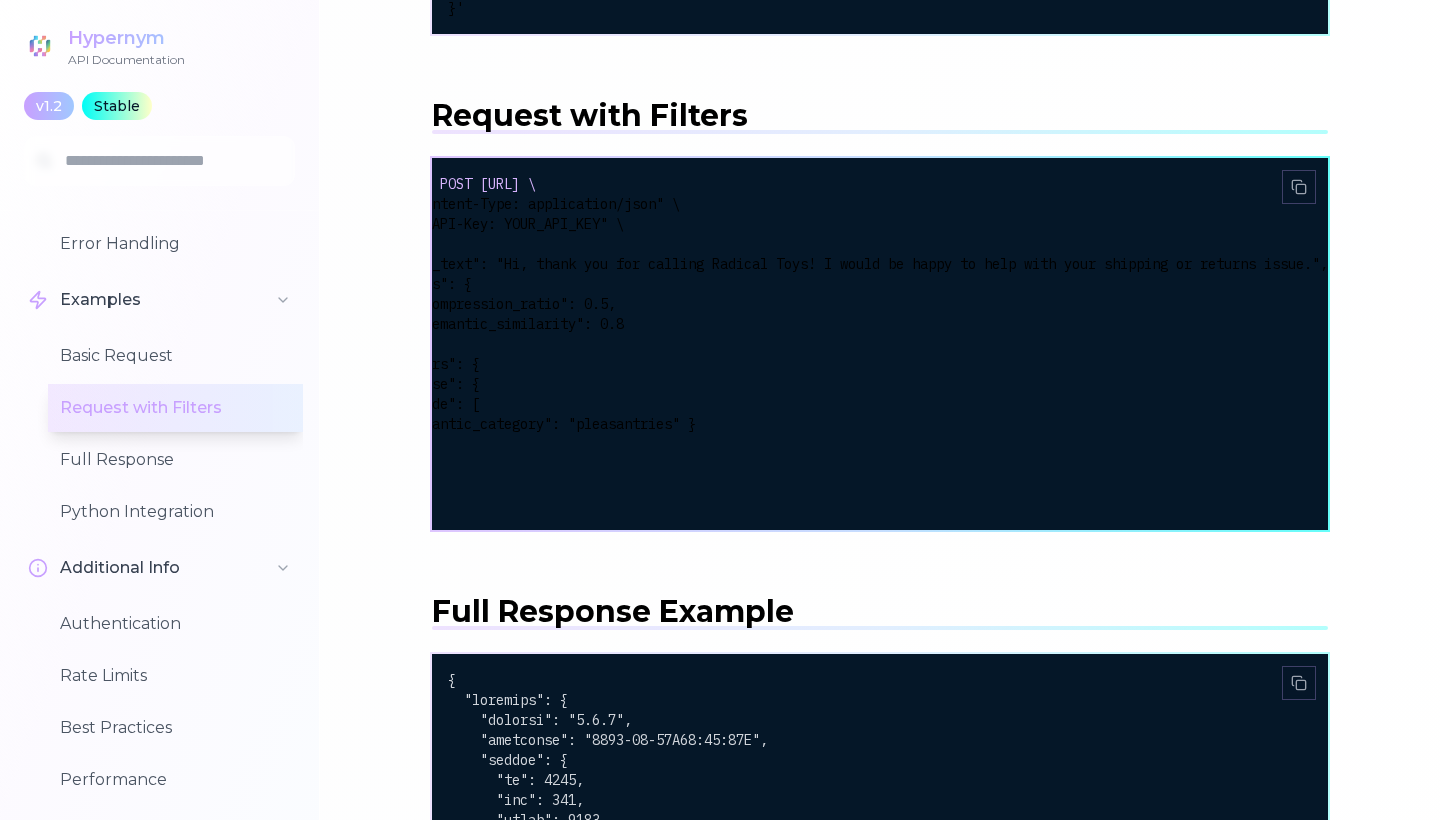 scroll, scrollTop: 0, scrollLeft: 145, axis: horizontal 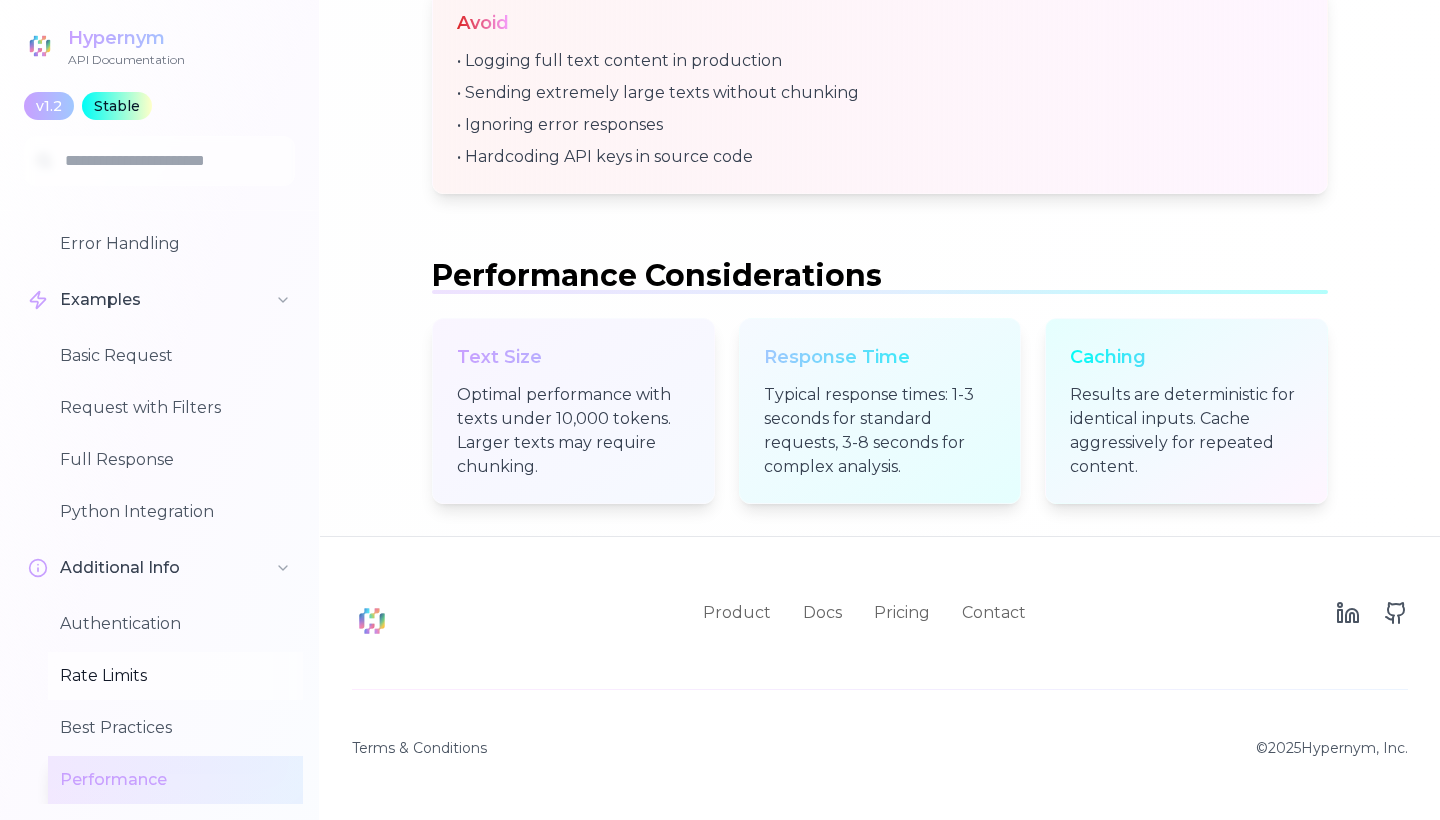 click on "Rate Limits" at bounding box center [175, 676] 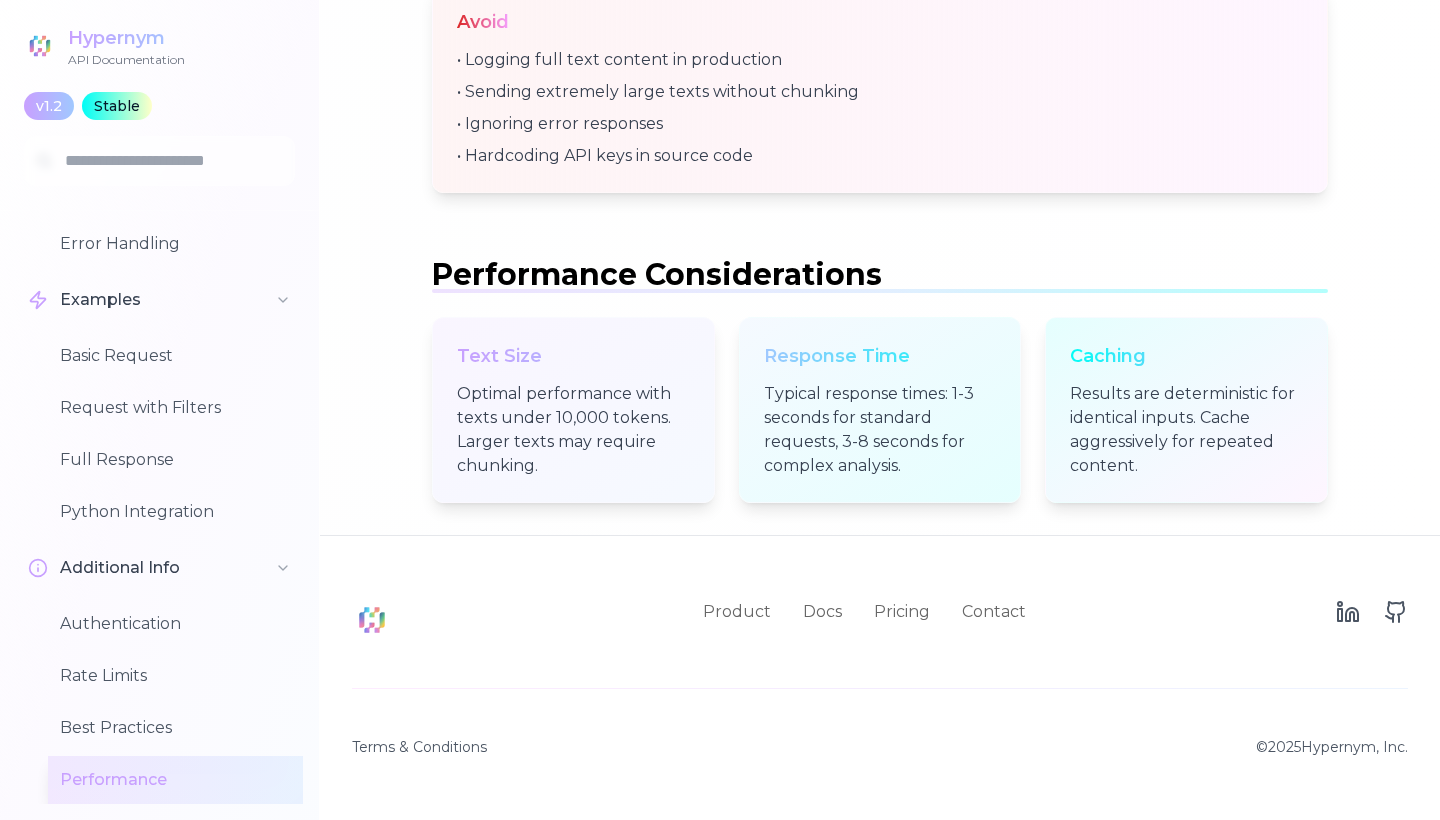 scroll, scrollTop: 7746, scrollLeft: 0, axis: vertical 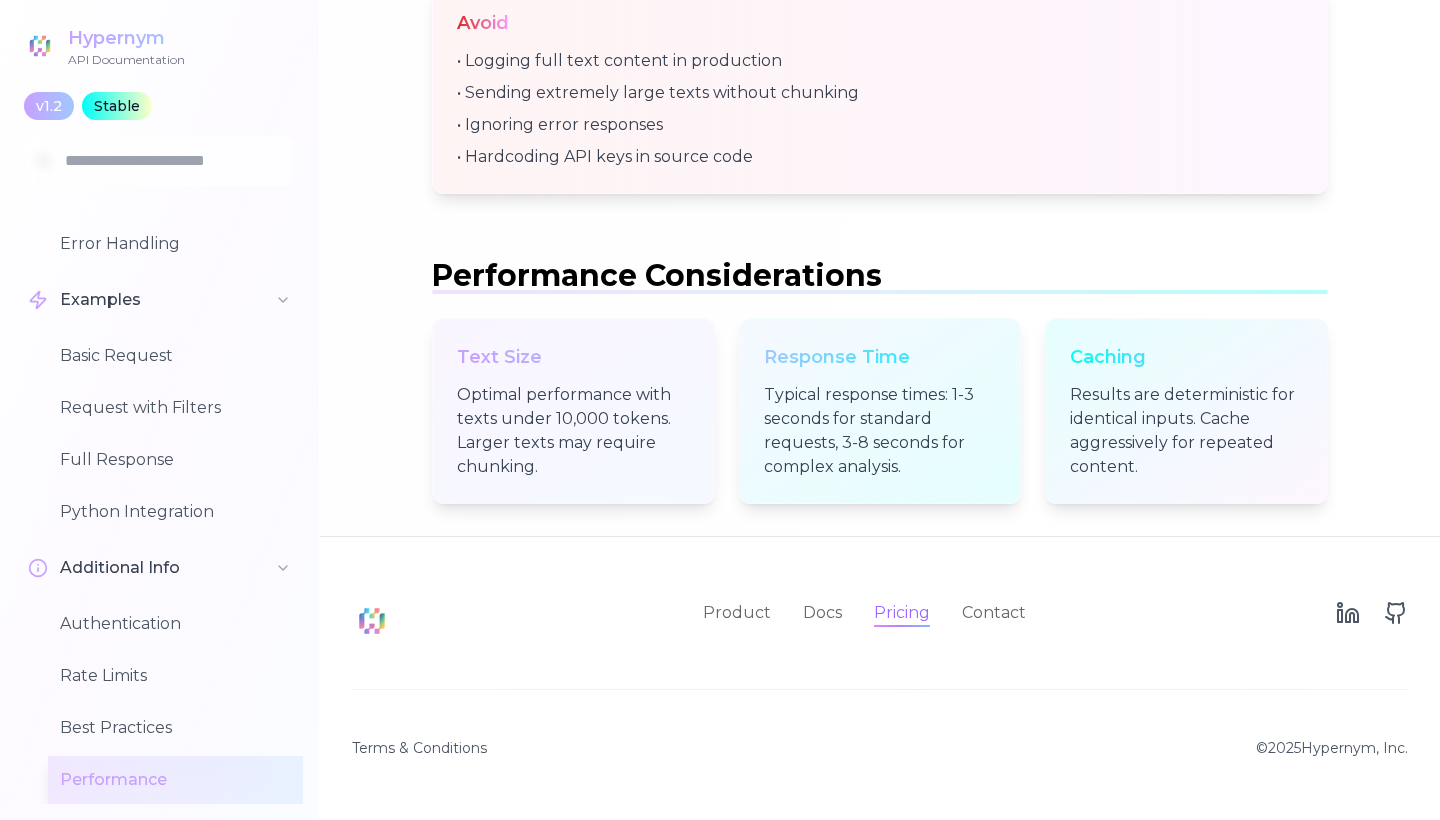 click on "Pricing" at bounding box center [902, 613] 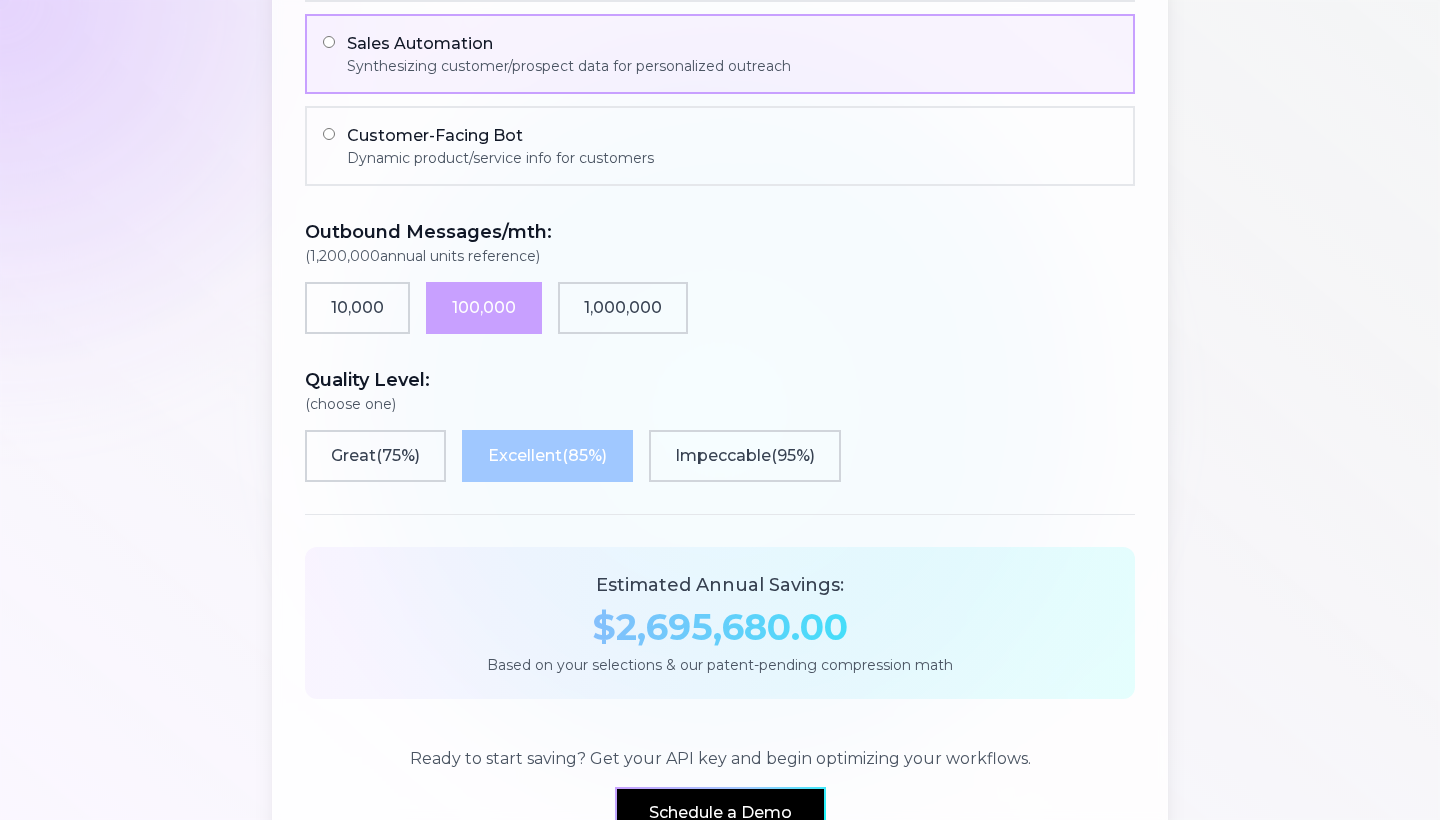 scroll, scrollTop: 1467, scrollLeft: 0, axis: vertical 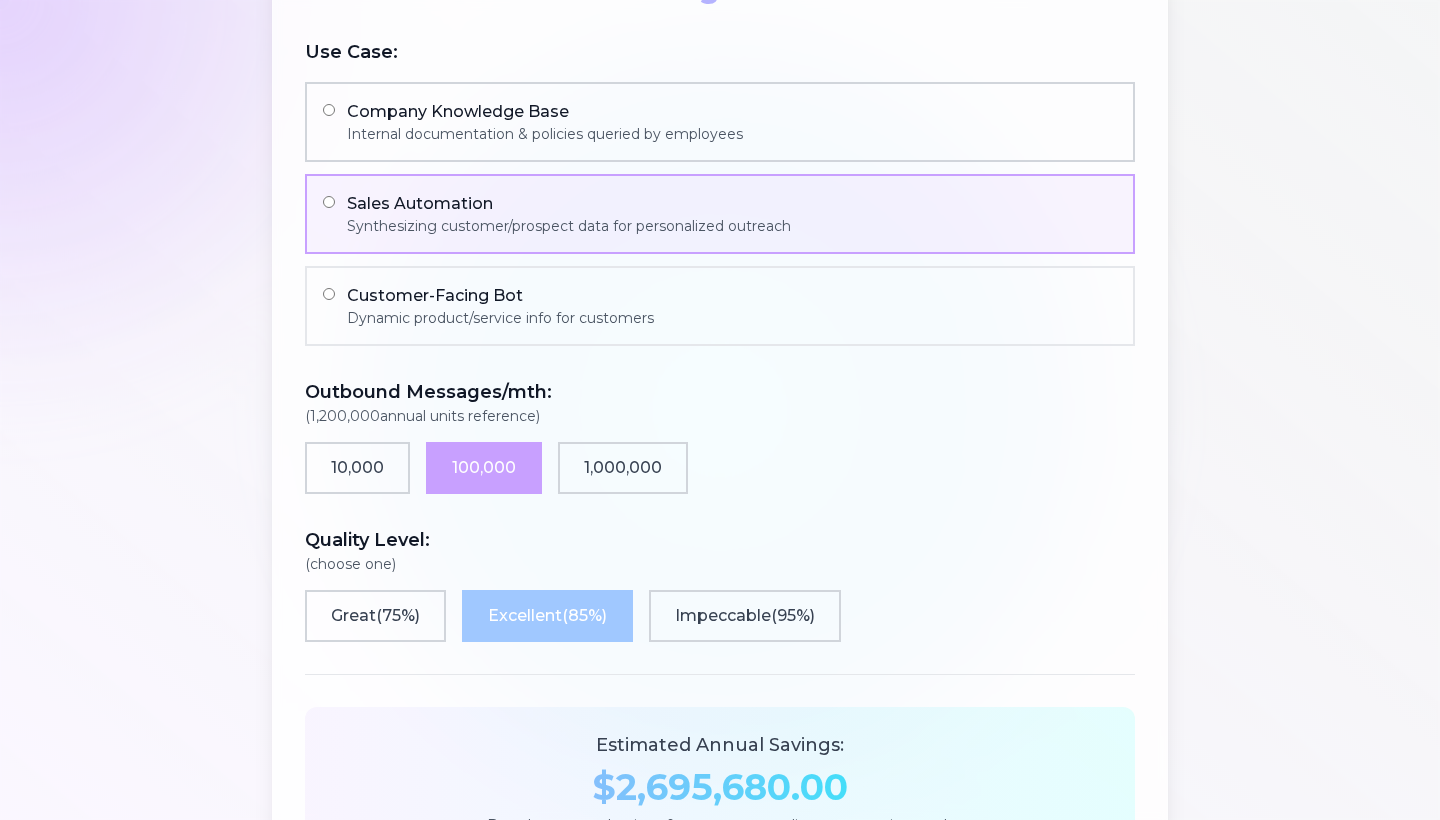 click on "Company Knowledge Base" at bounding box center (545, 112) 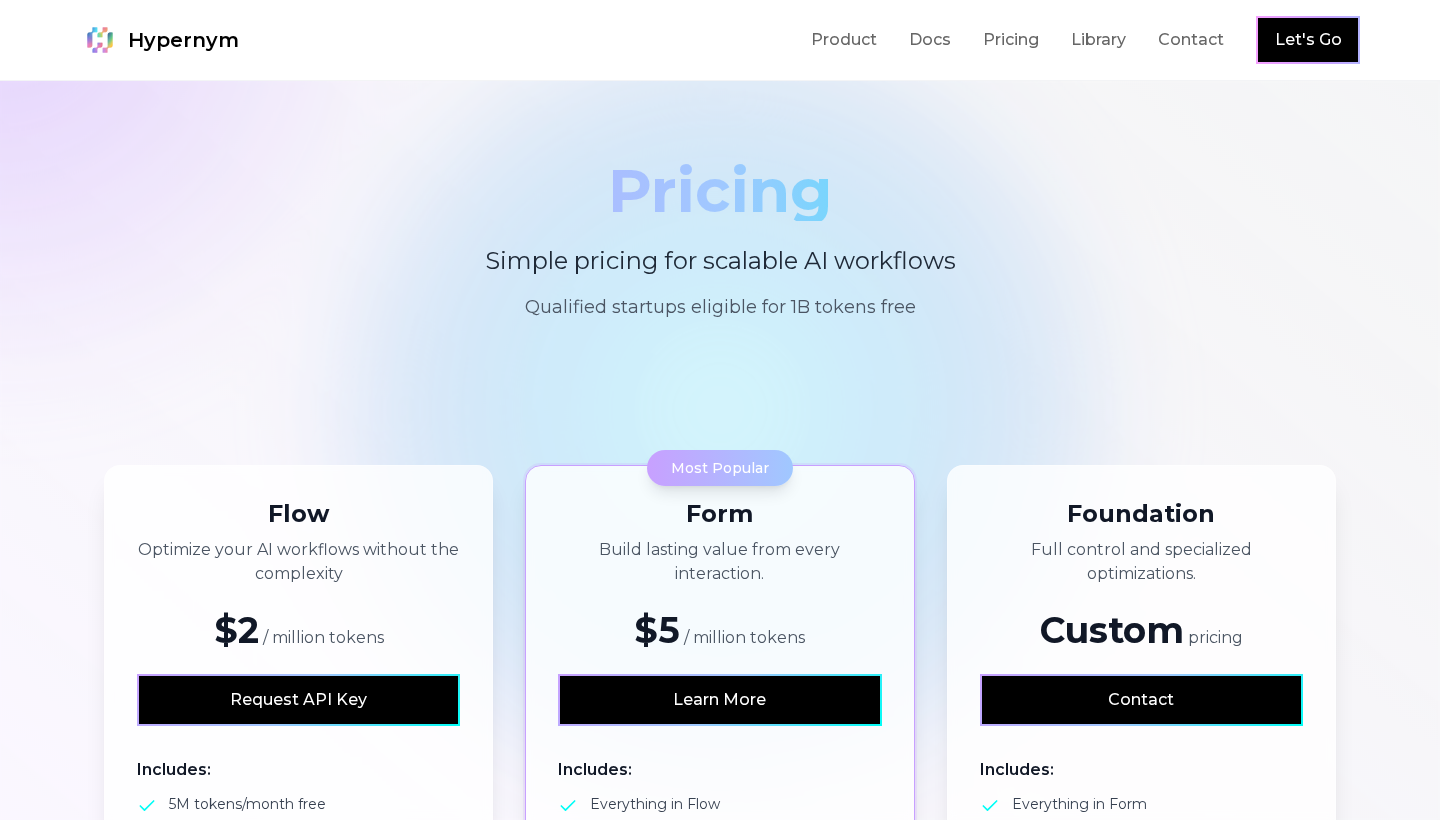 scroll, scrollTop: 0, scrollLeft: 0, axis: both 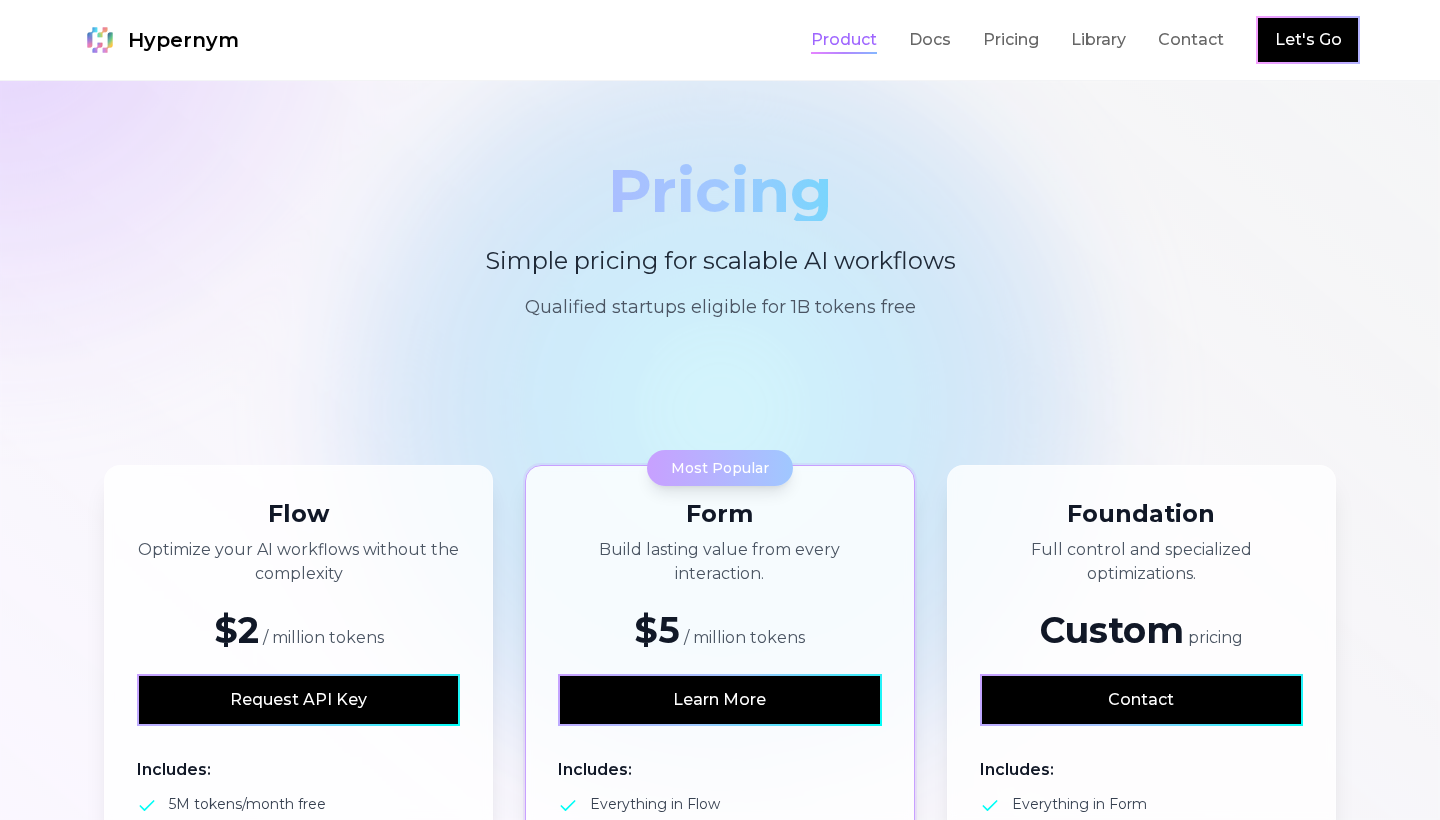 click on "Product" at bounding box center [844, 40] 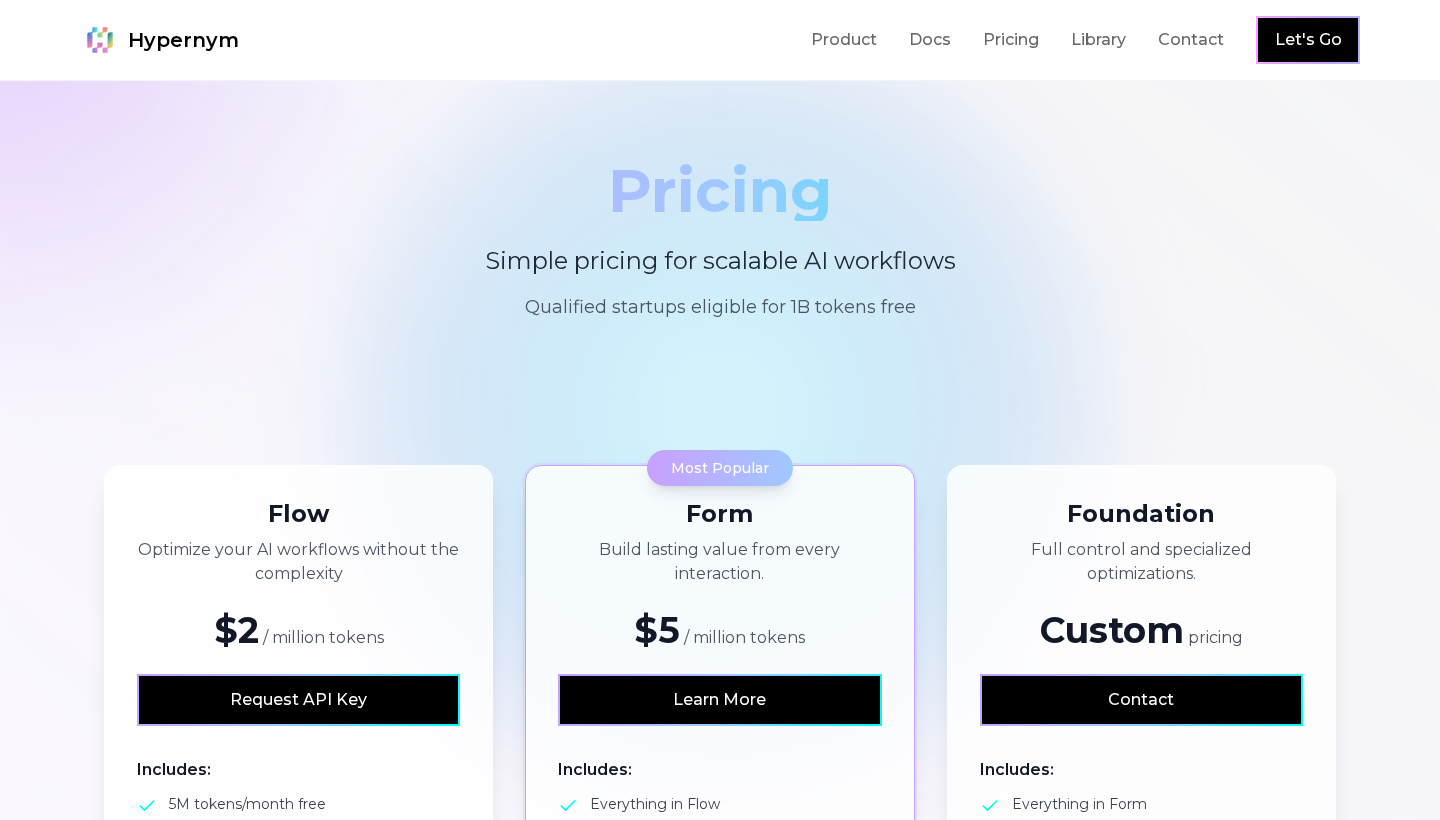 click on "Hypernym" at bounding box center (159, 40) 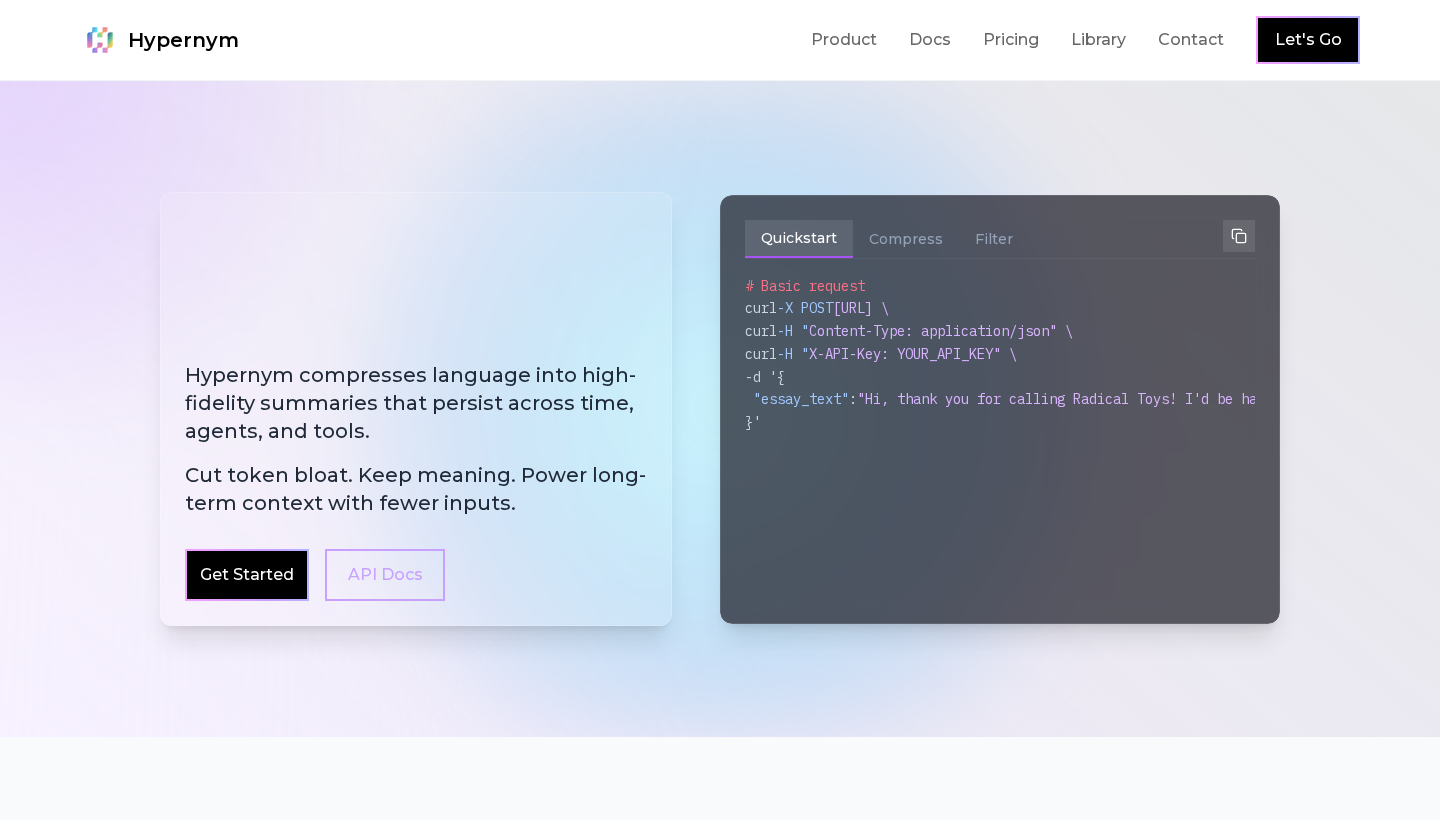 click on "Hypernym" at bounding box center (183, 40) 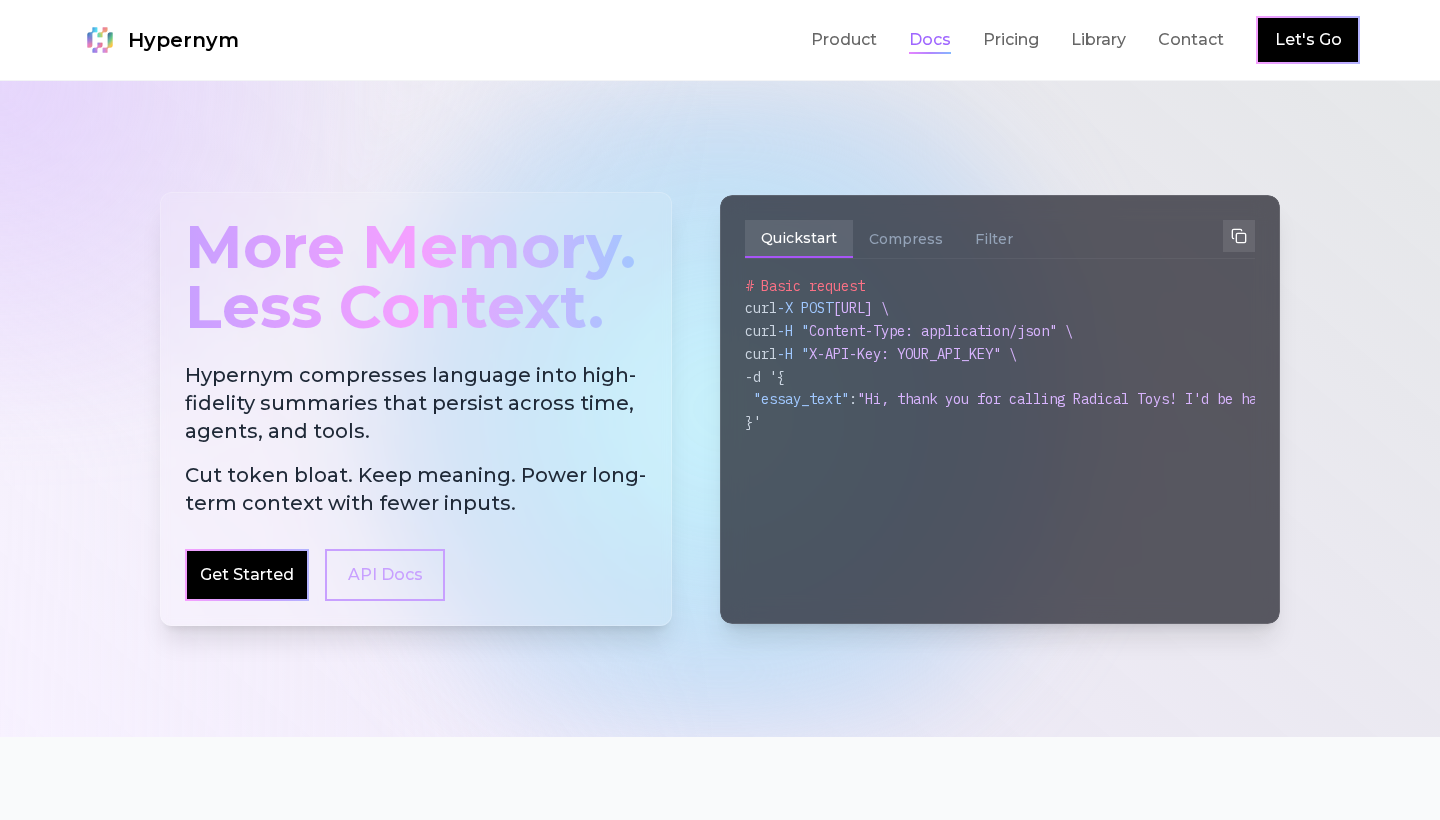 click on "Docs" at bounding box center (930, 40) 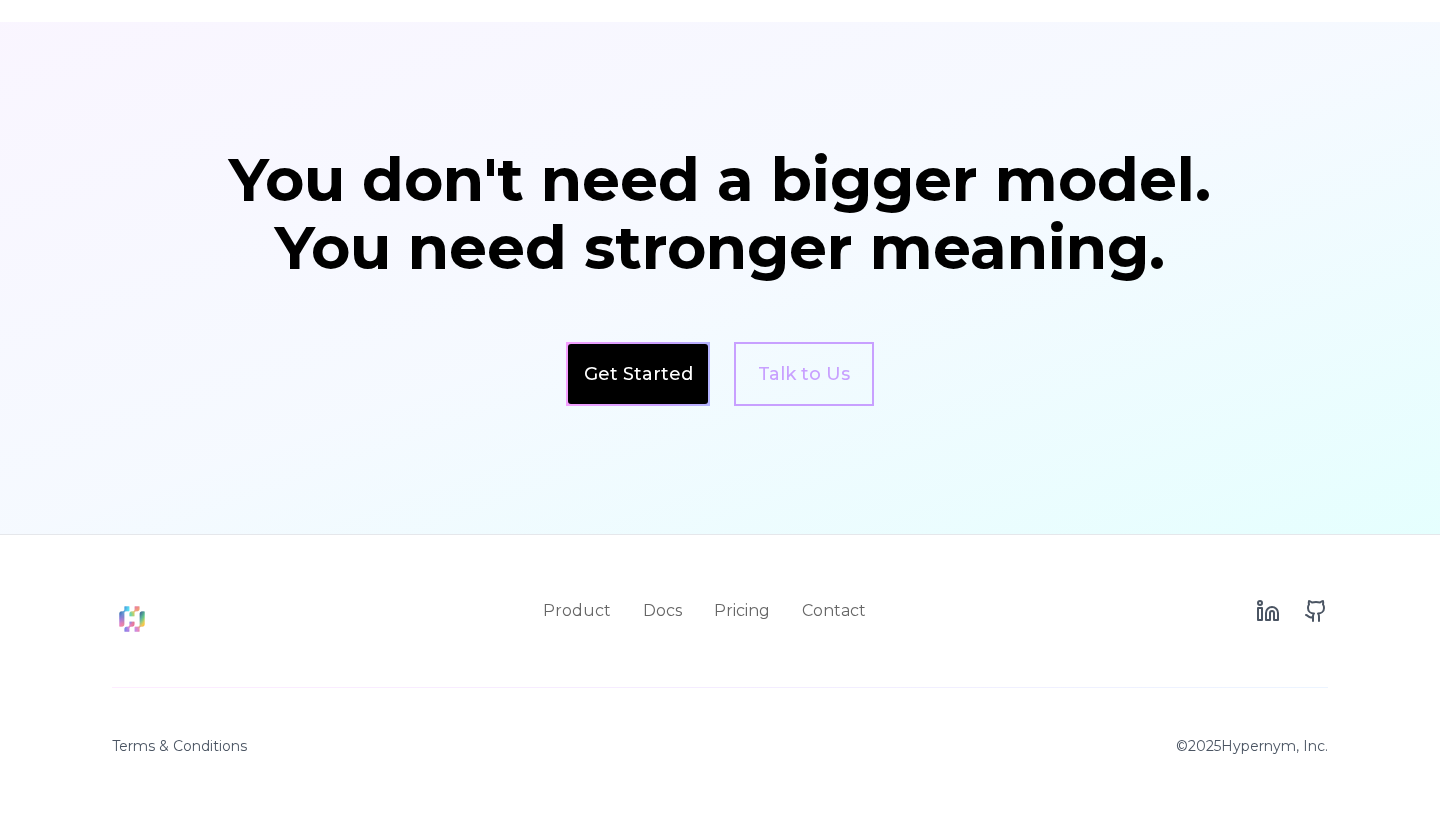 scroll, scrollTop: 3470, scrollLeft: 0, axis: vertical 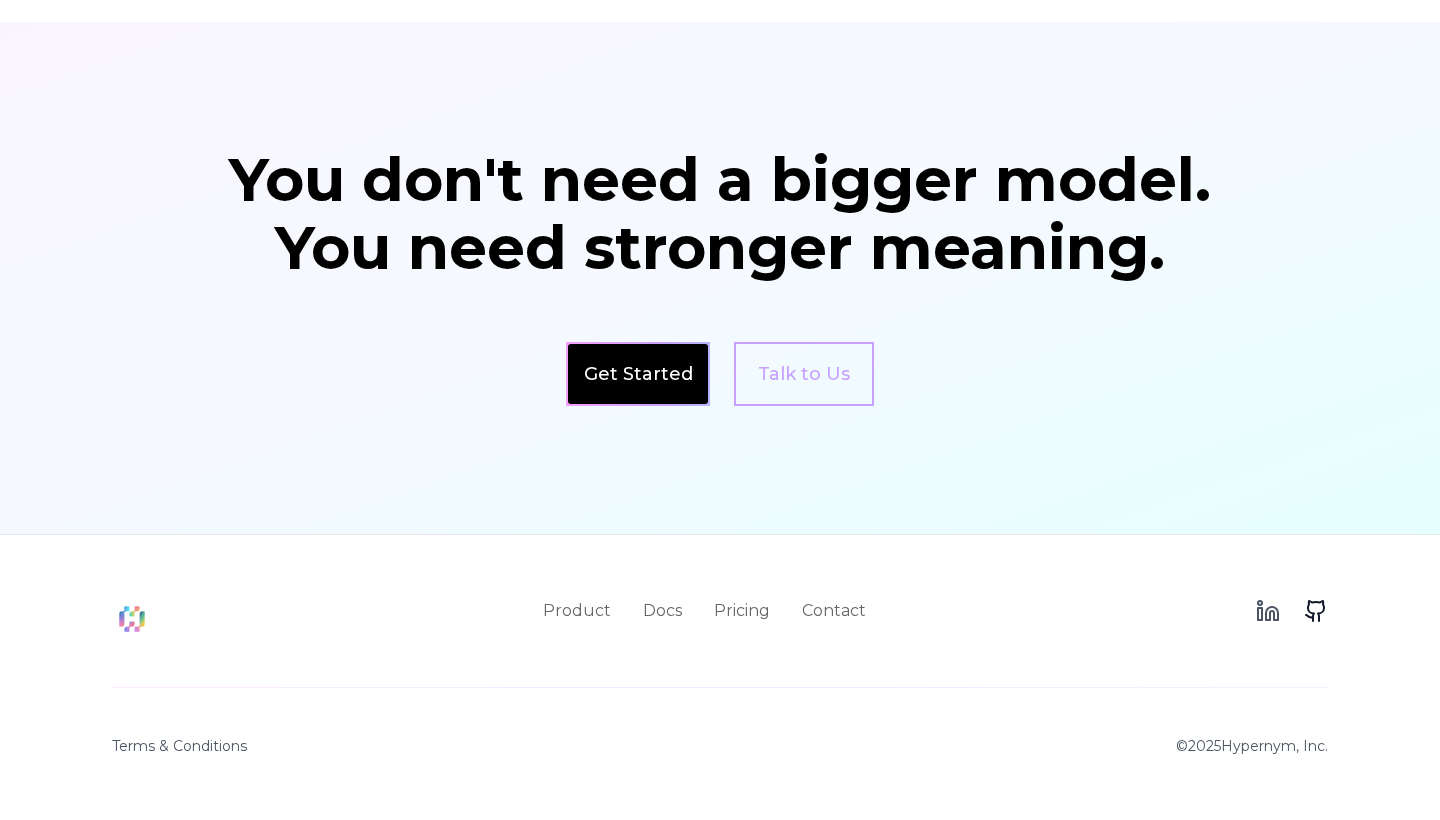 click 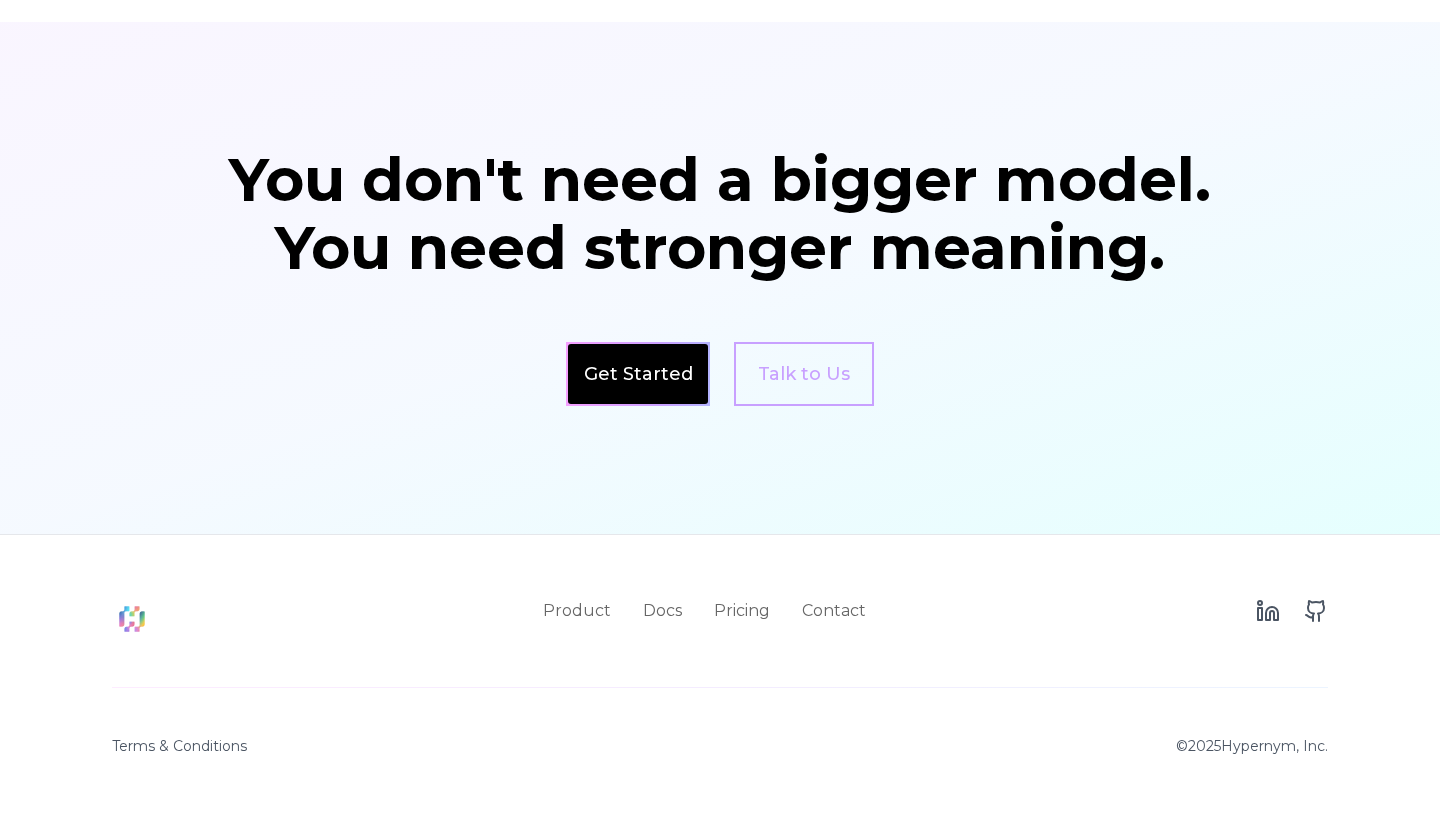 scroll, scrollTop: 3470, scrollLeft: 0, axis: vertical 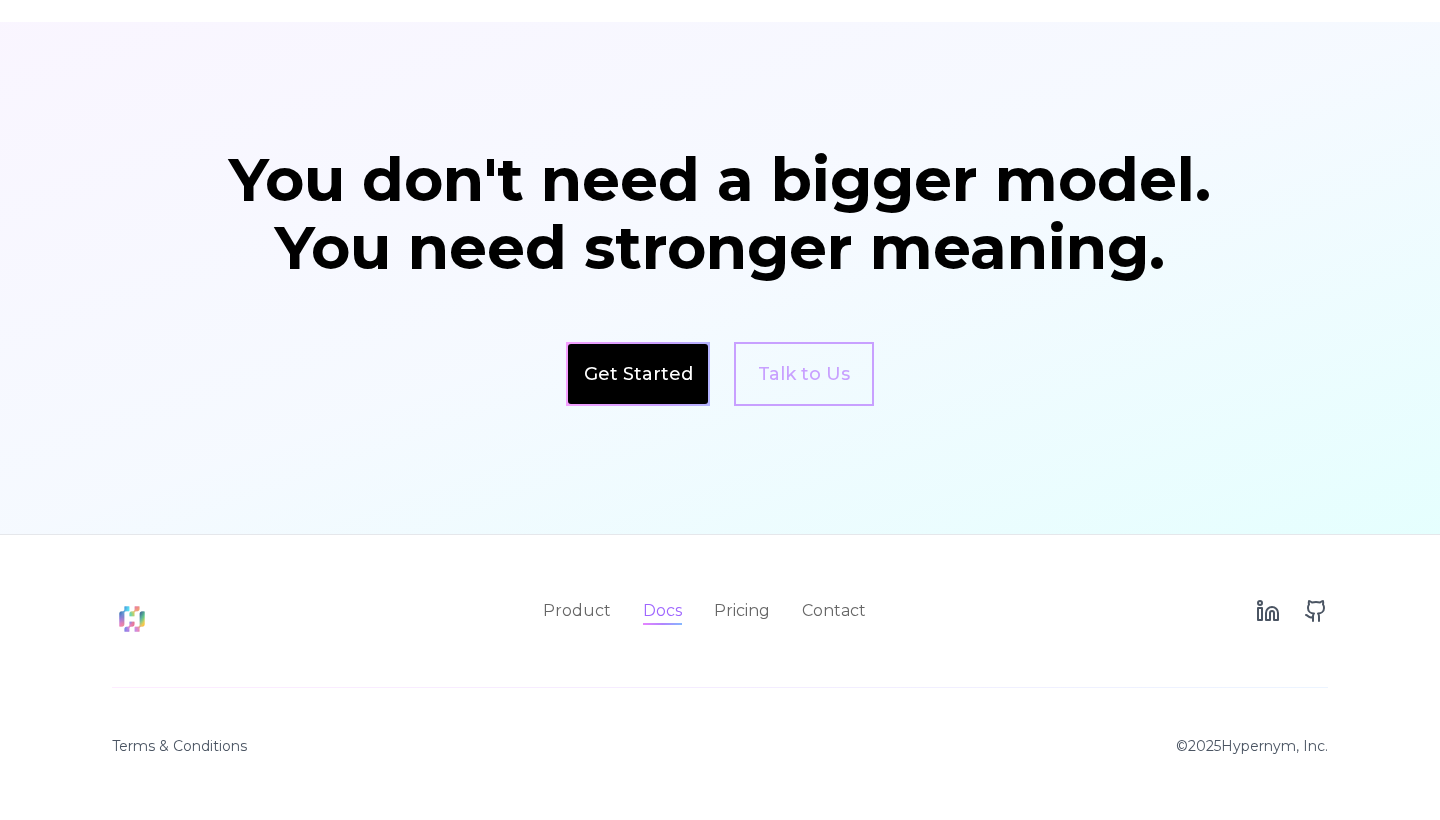 click on "Docs" at bounding box center (662, 611) 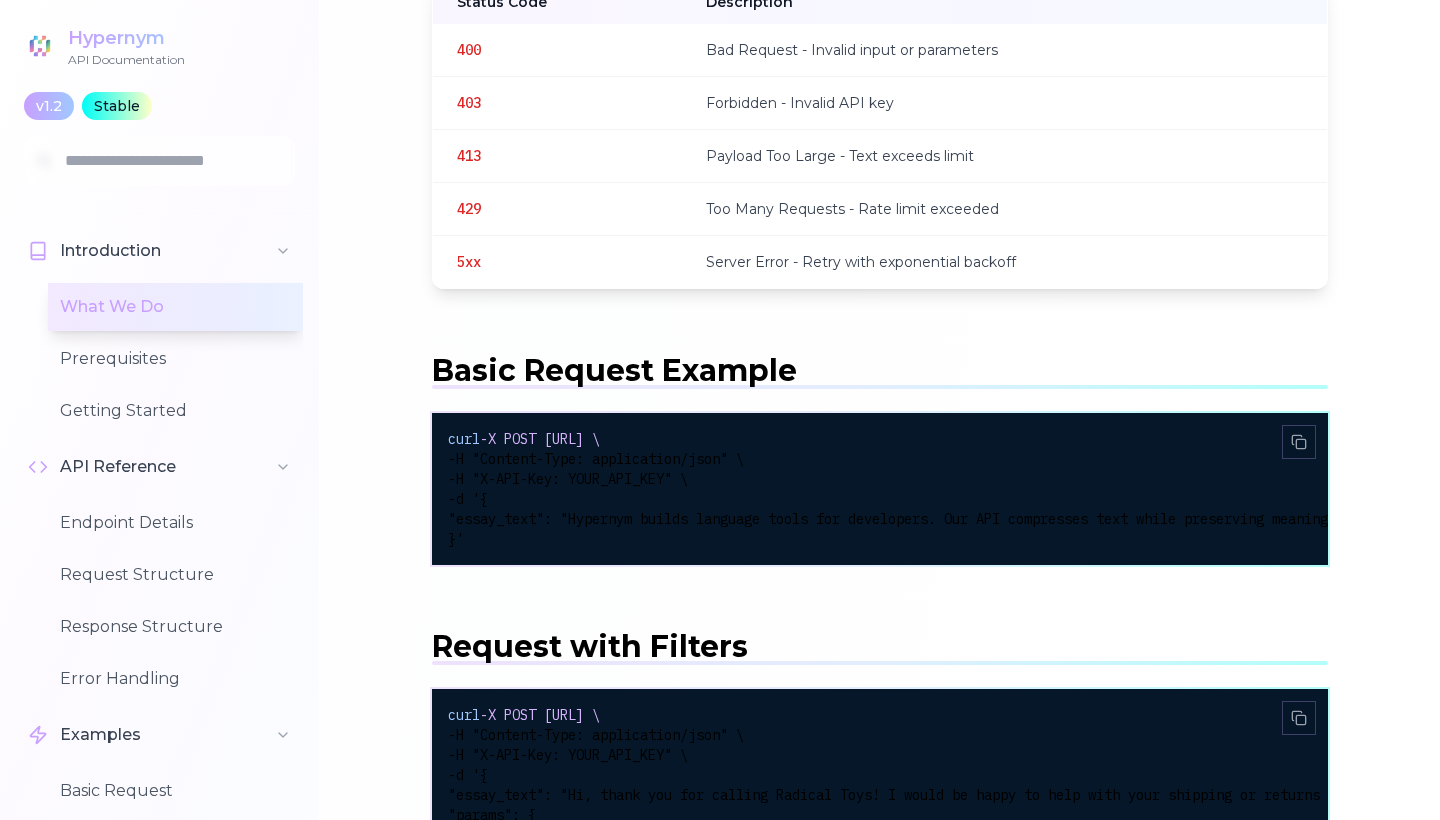 scroll, scrollTop: 0, scrollLeft: 0, axis: both 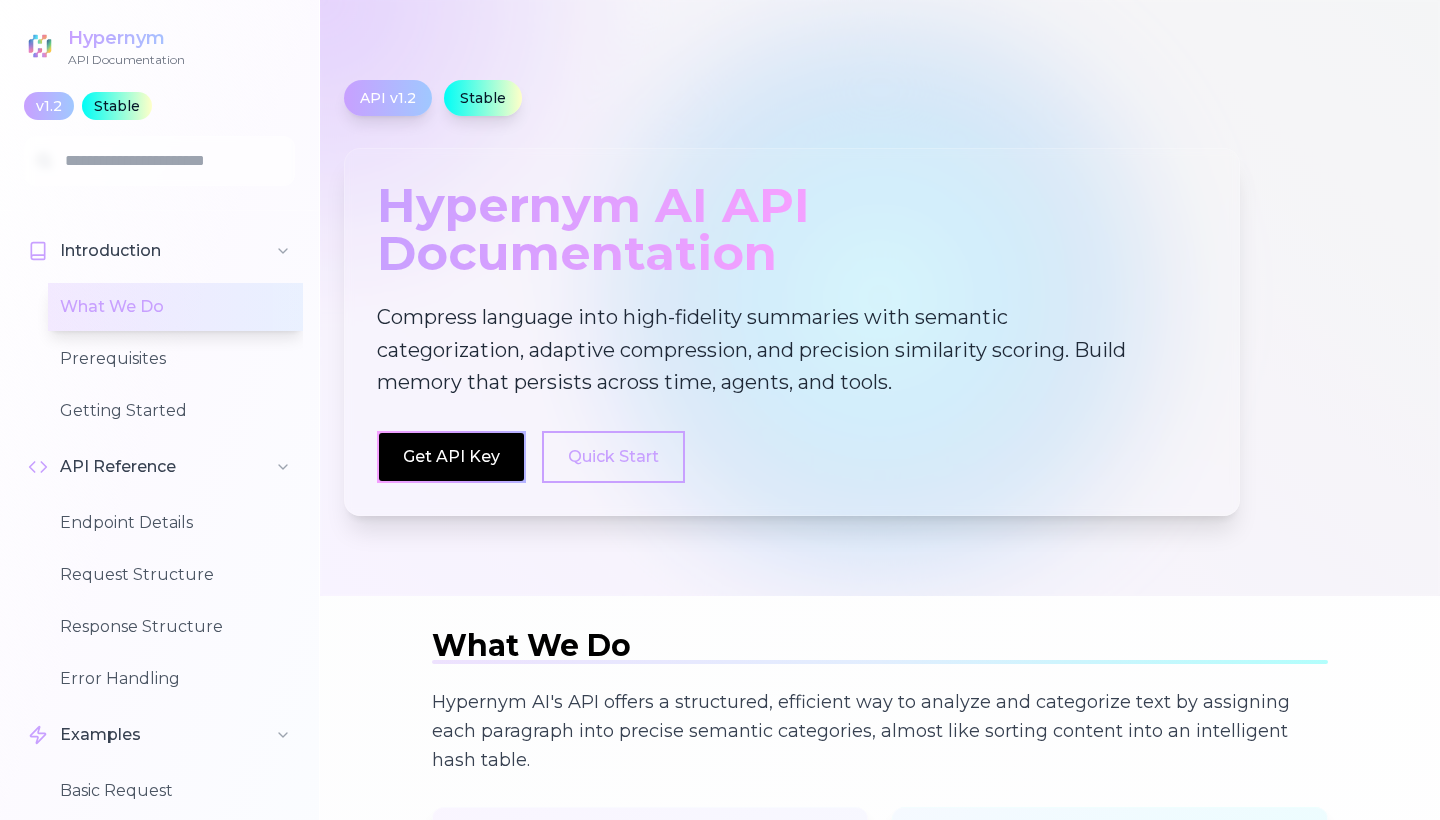 click at bounding box center (39, 45) 